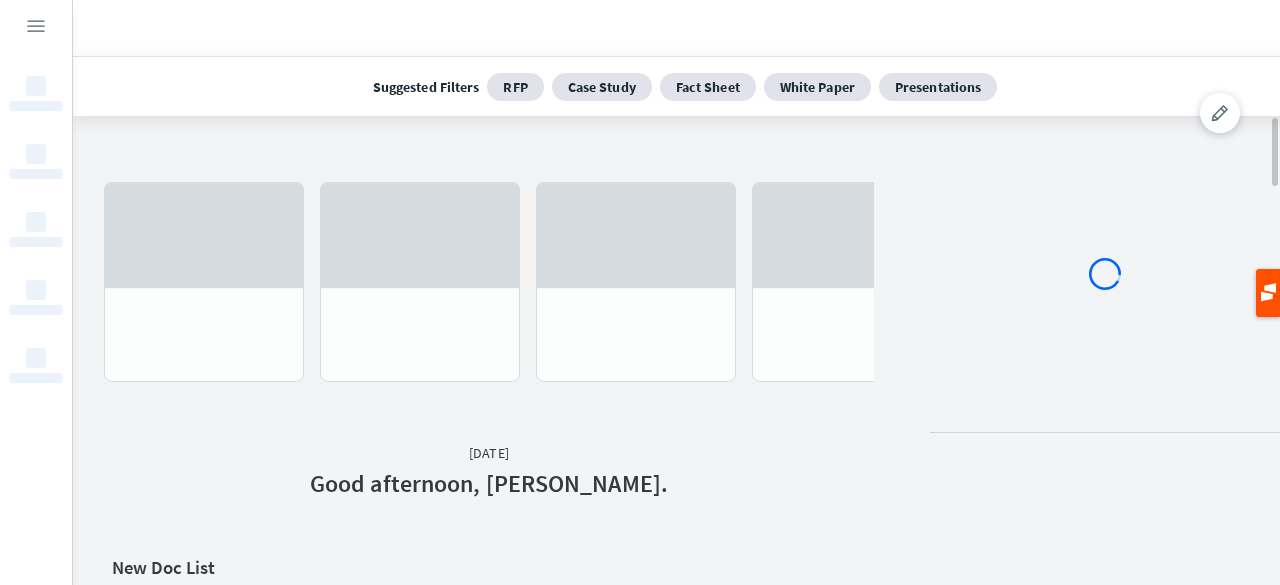 scroll, scrollTop: 0, scrollLeft: 0, axis: both 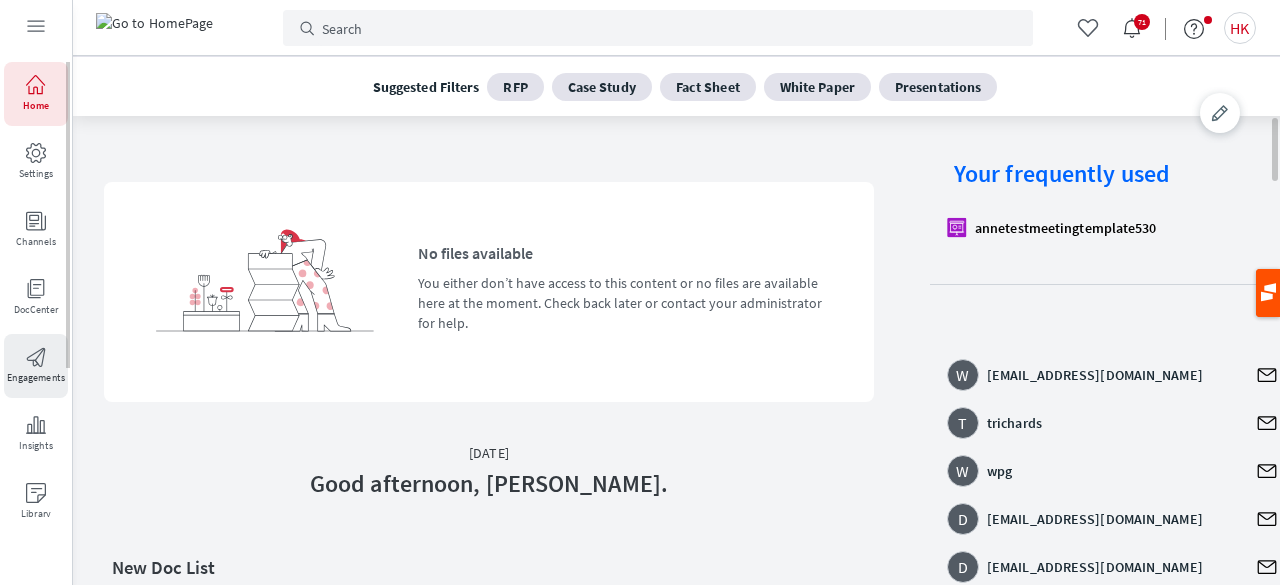 click on "Engagements" at bounding box center [36, 378] 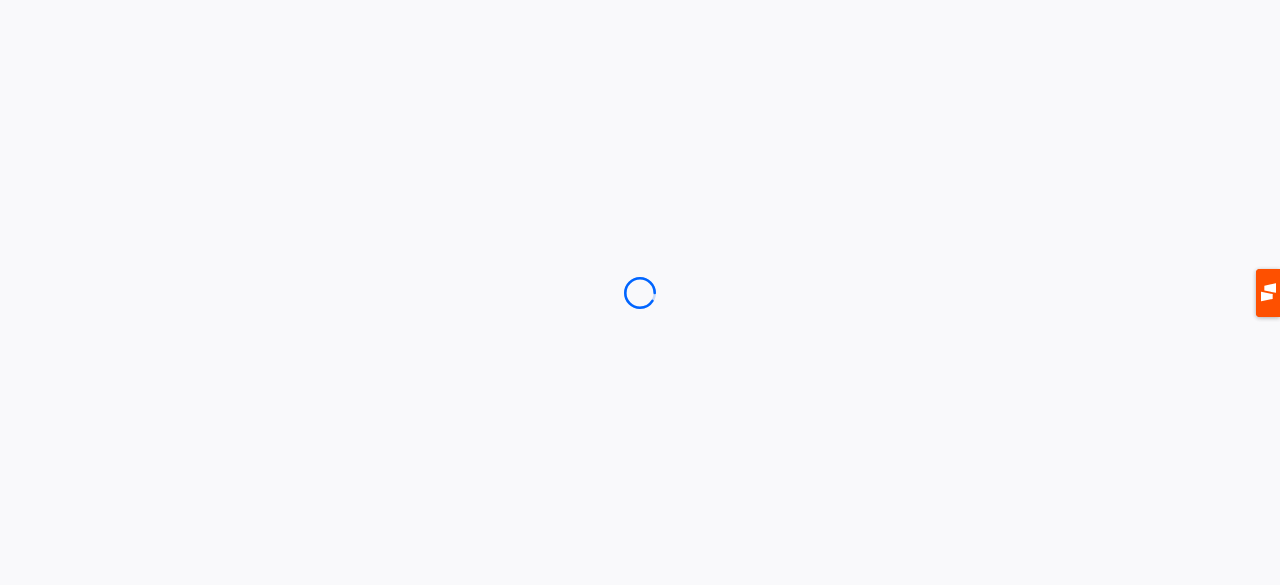 scroll, scrollTop: 0, scrollLeft: 0, axis: both 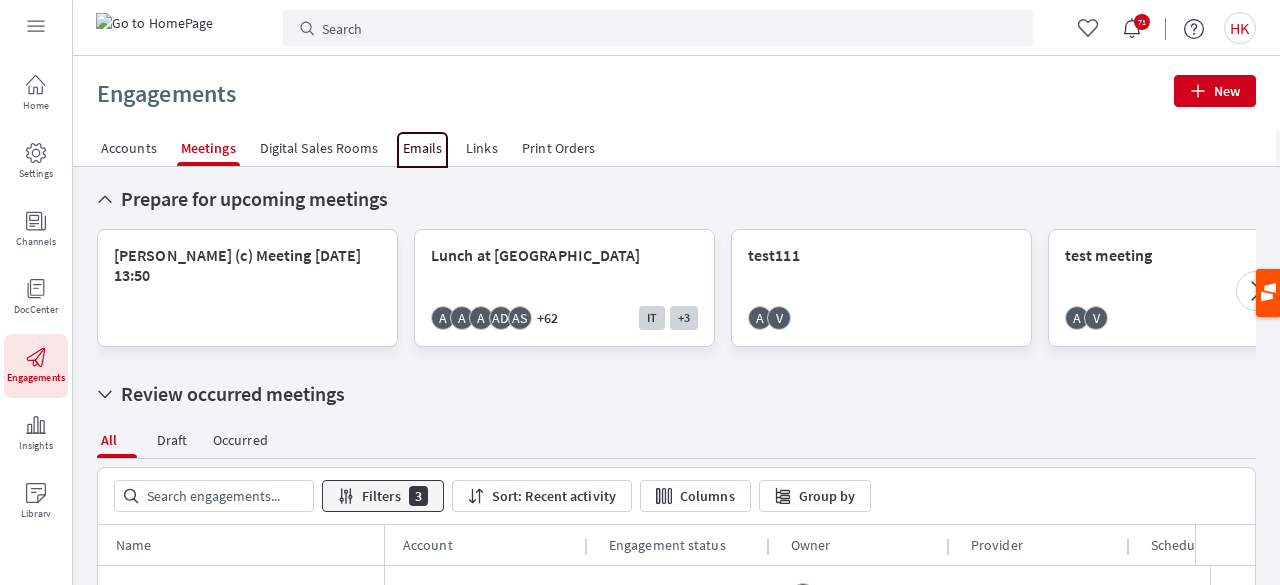 click on "Emails" at bounding box center (423, 148) 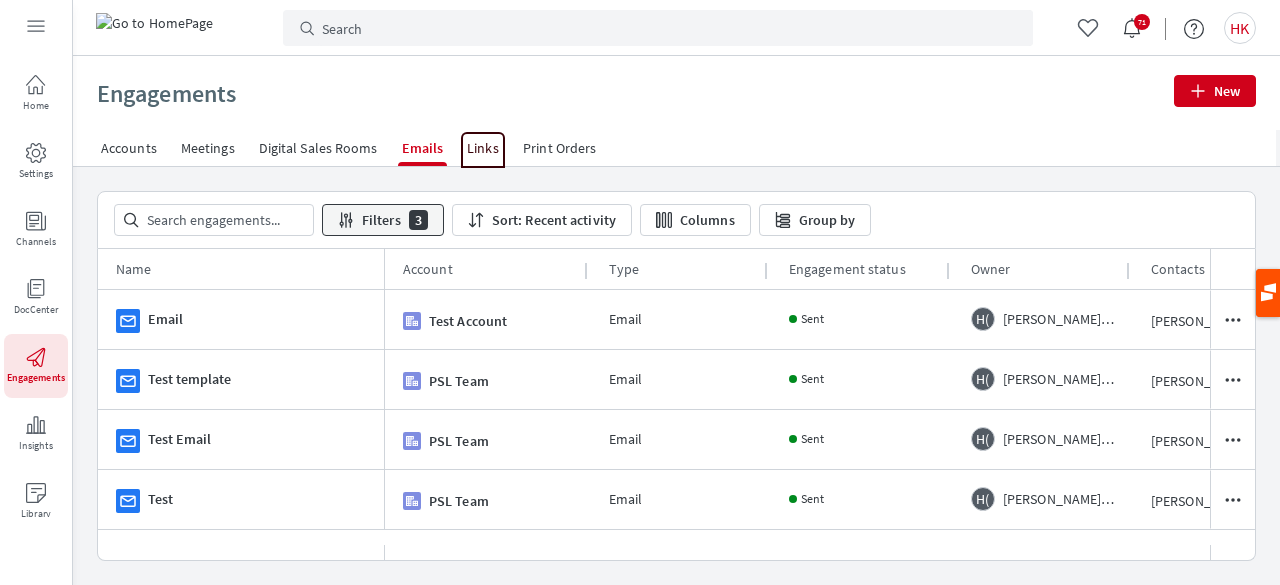 click on "Links" at bounding box center (483, 148) 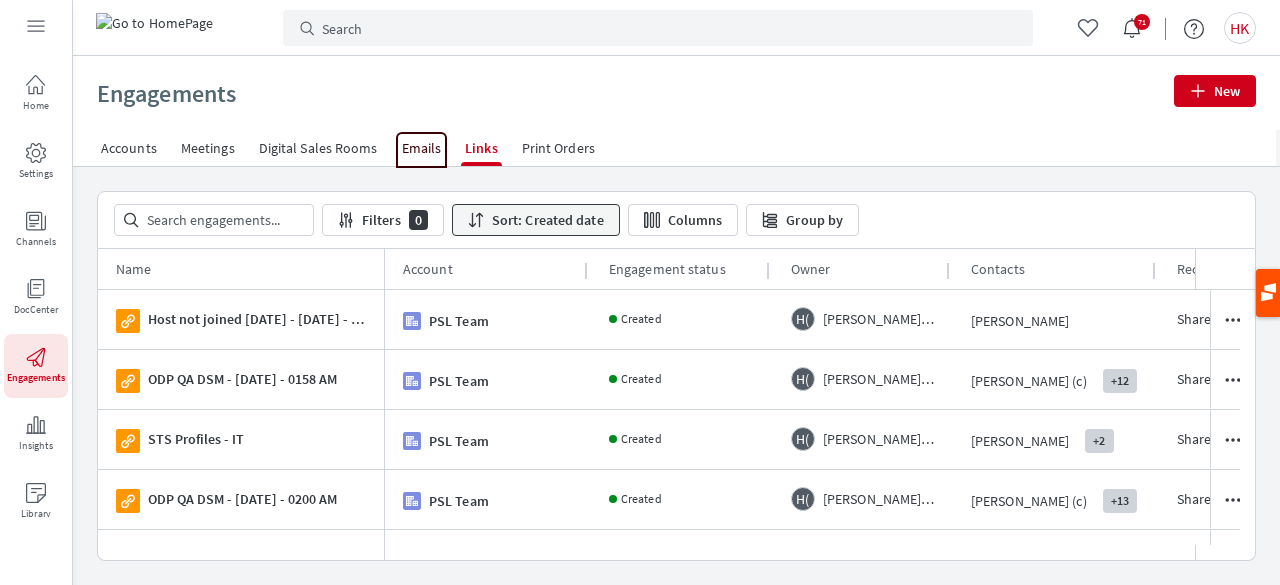 click on "Emails" at bounding box center (422, 148) 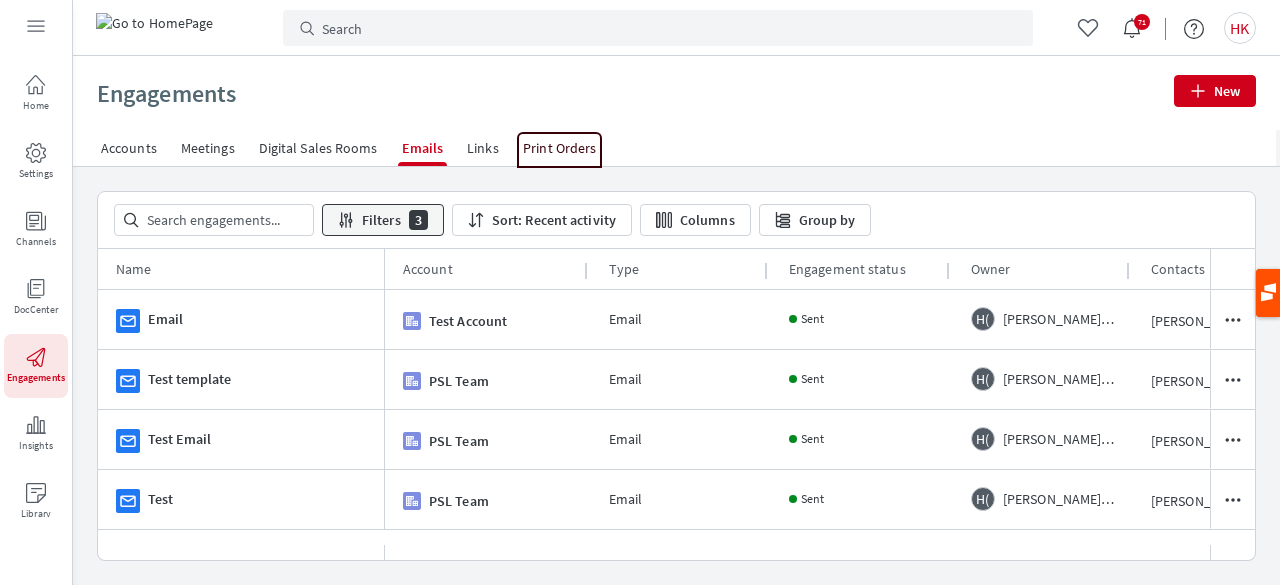 click on "Print Orders" at bounding box center [559, 148] 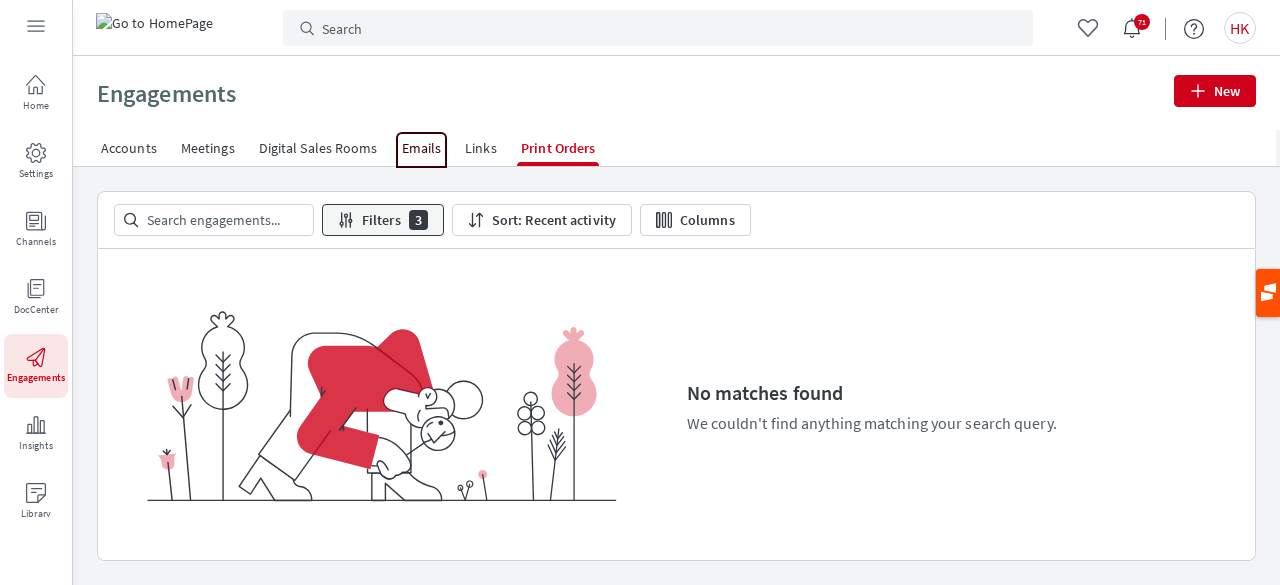 click on "Emails" at bounding box center (422, 148) 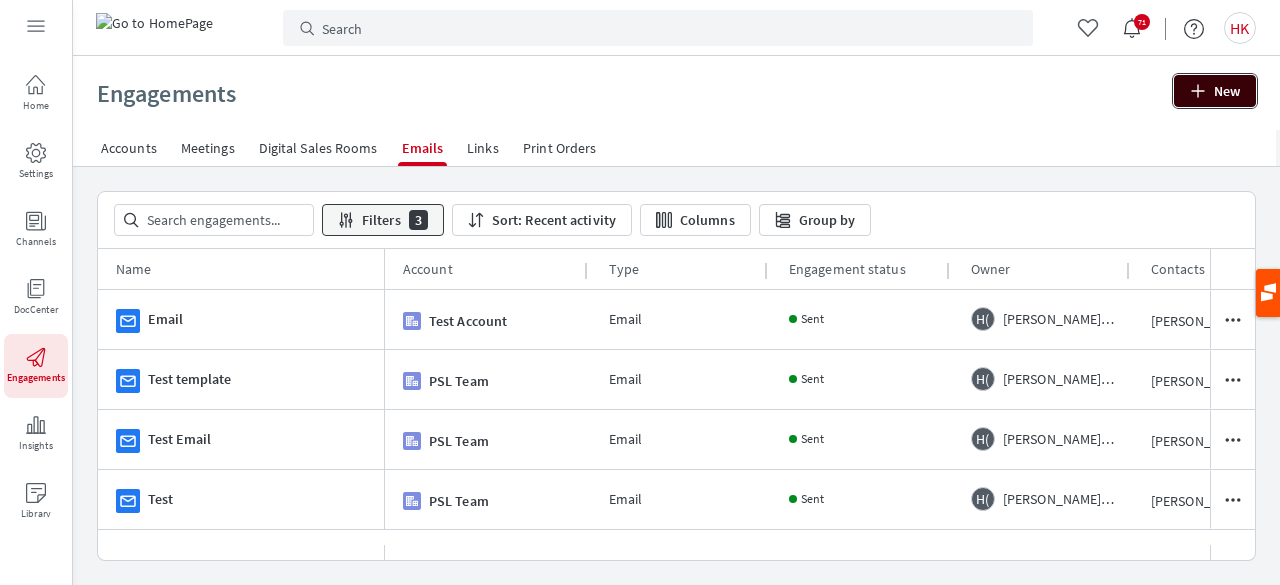 click on "New" at bounding box center [1215, 91] 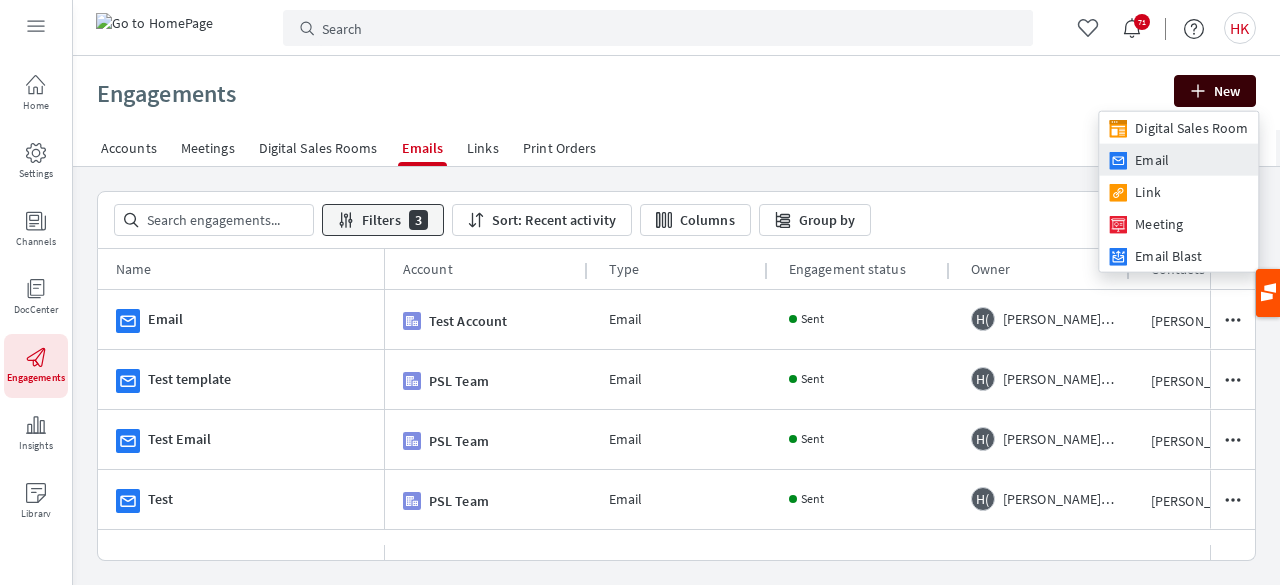 click on "Email" at bounding box center (1152, 160) 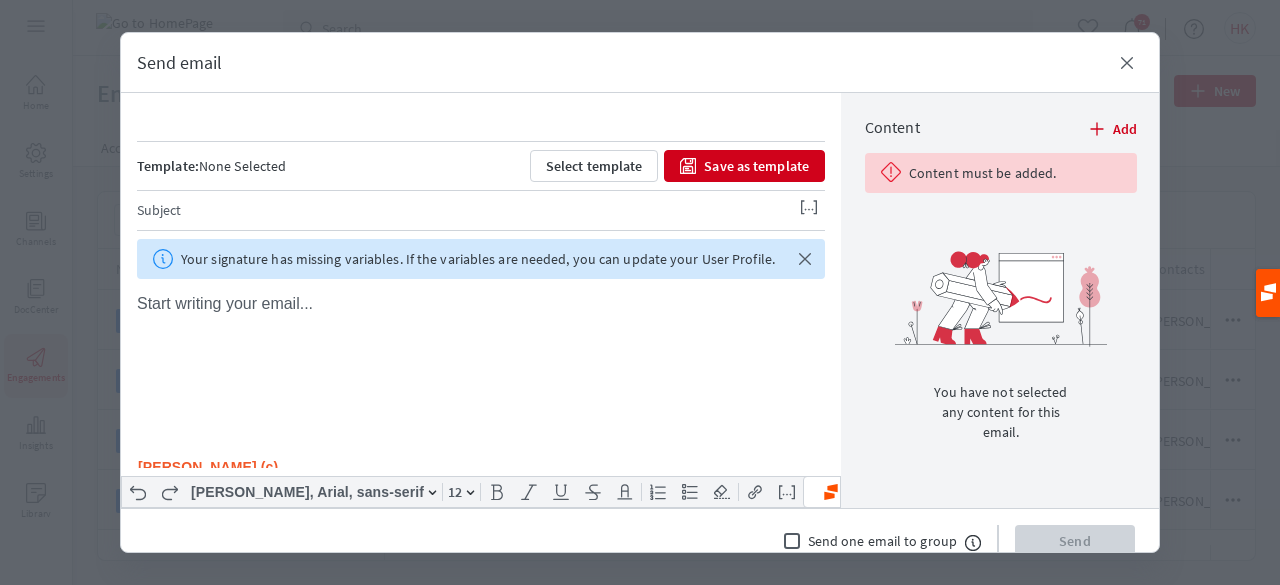 scroll, scrollTop: 0, scrollLeft: 0, axis: both 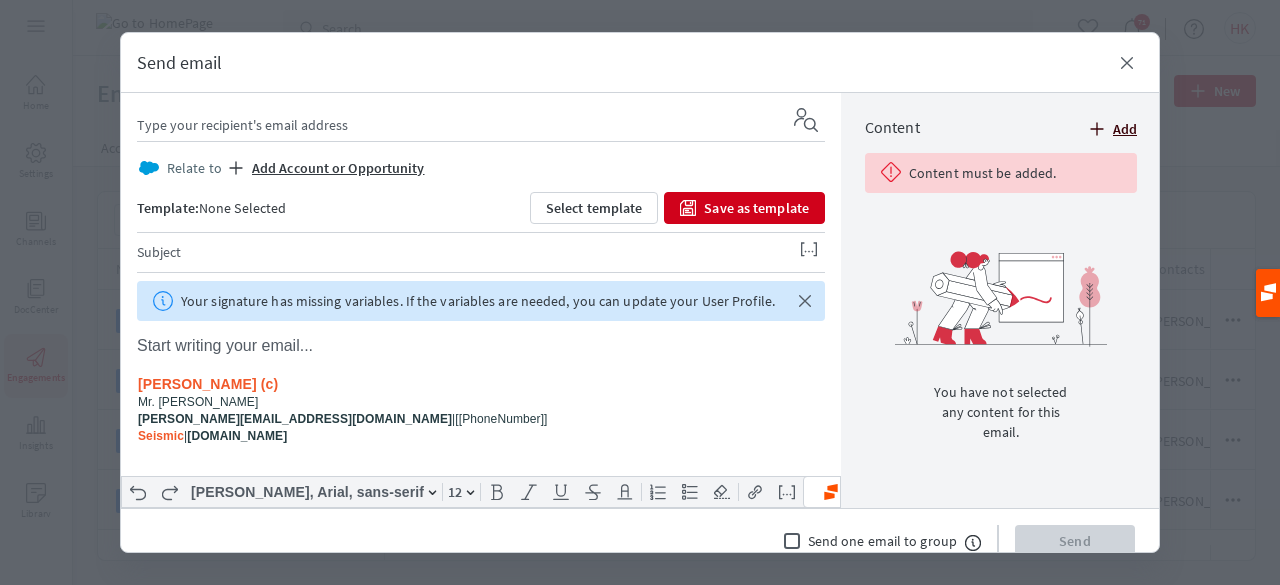 click on "Add" at bounding box center (1125, 129) 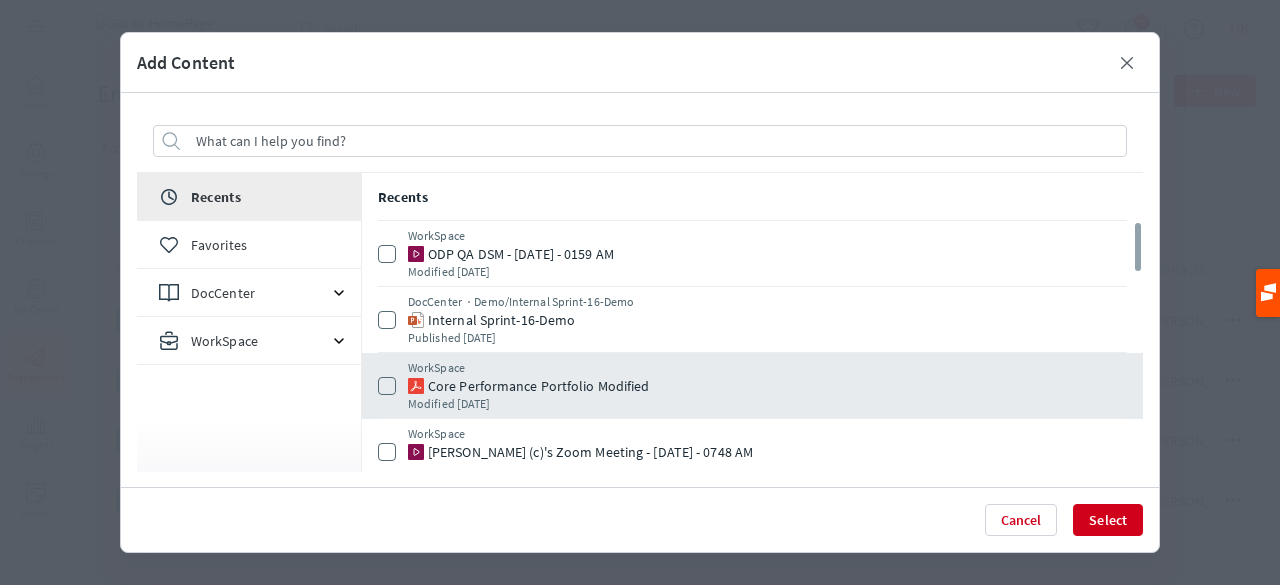 click at bounding box center (387, 386) 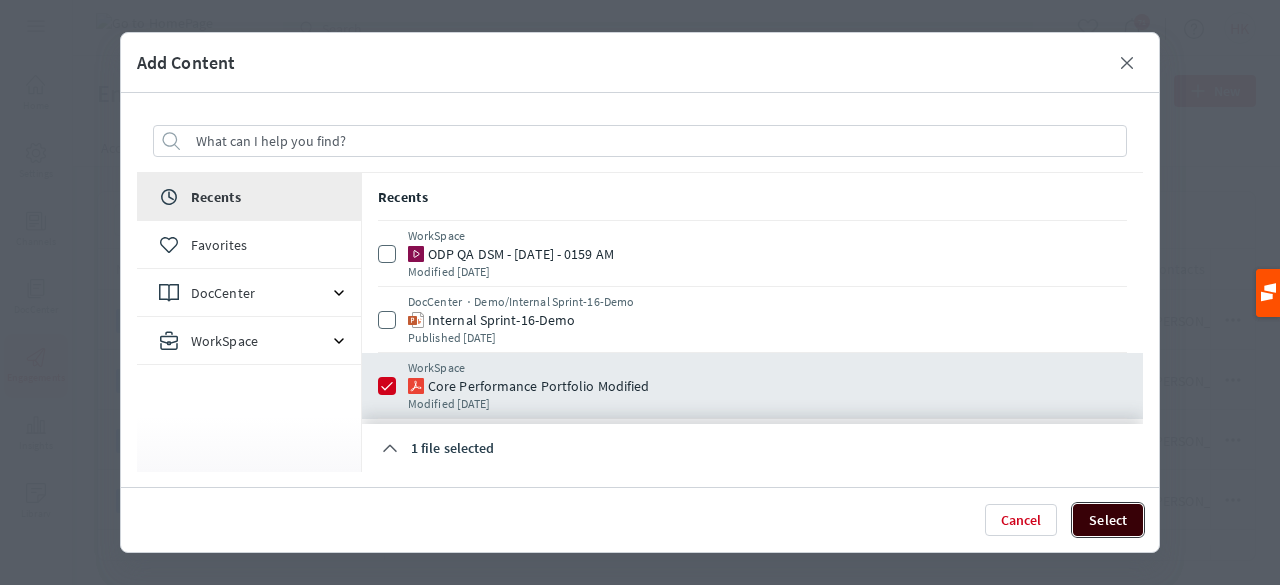 click on "Select" at bounding box center (1108, 520) 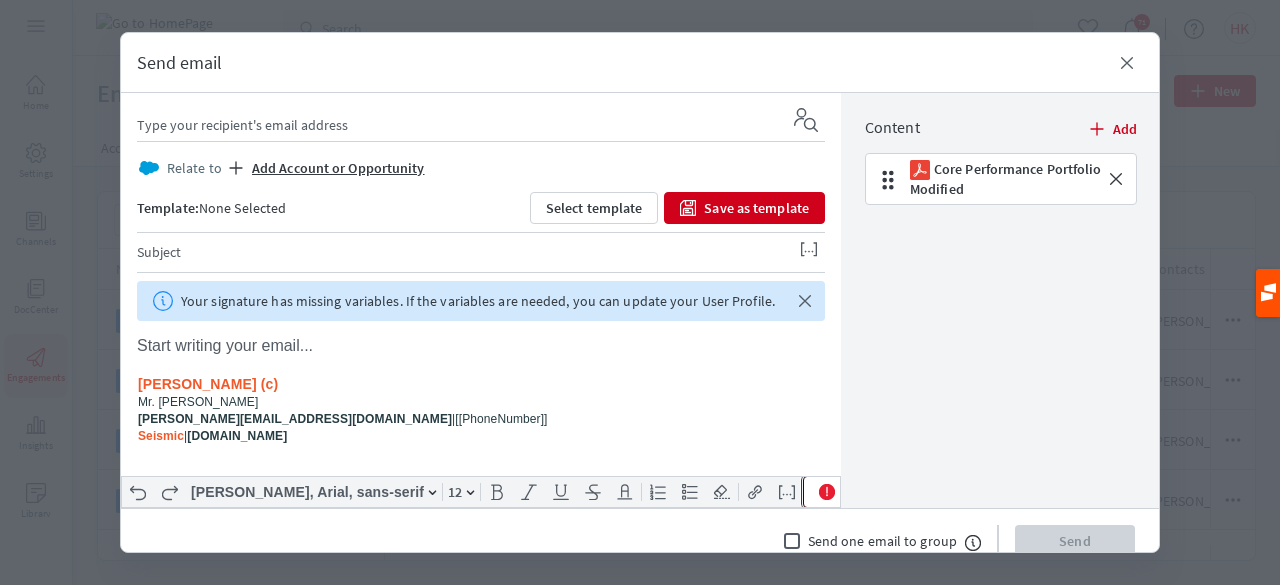 click on "LiveSend link" at bounding box center [872, 492] 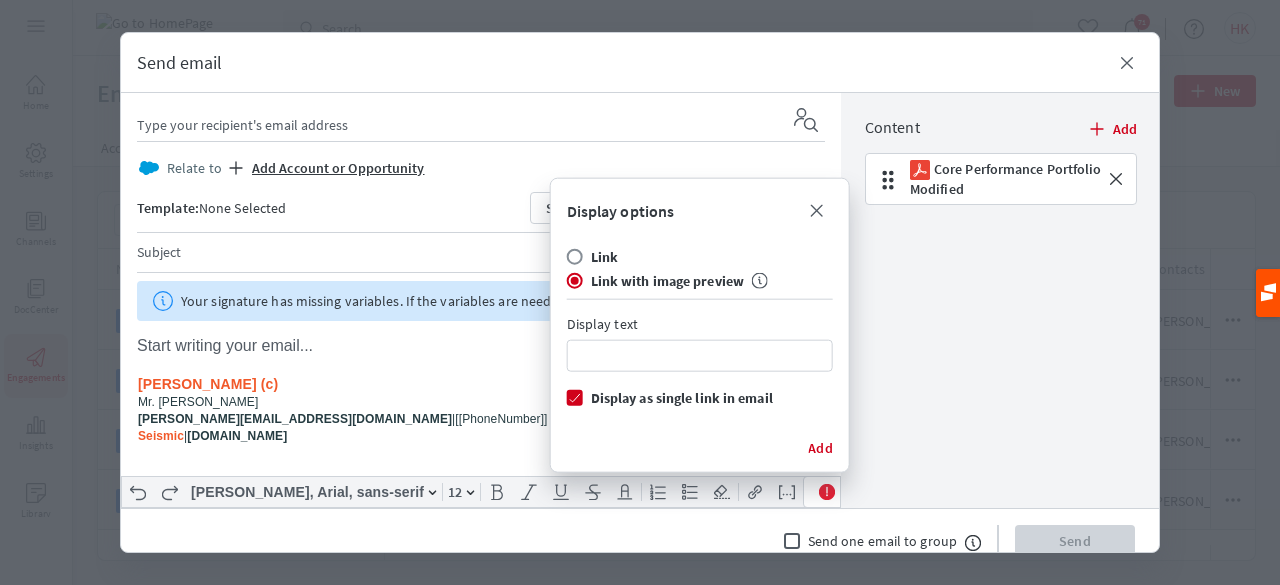 click on "Variables Your signature has missing variables. If the variables are needed, you can update your User Profile. Dismiss banner Arial, Arial, sans-serif 12 Bold Italic Underline Strikethrough Font Color Number List Bullet List Clear Formatting Insert Link Variables LiveSend link                Hariom Kumar (c) Mr. Harry hariom.kumar@seismic.com  |  [[PhoneNumber]] Seismic  |  www.seismic.com Display options Dismiss Link Link with image preview Status information Display text Display as single link in email Add" at bounding box center [481, 370] 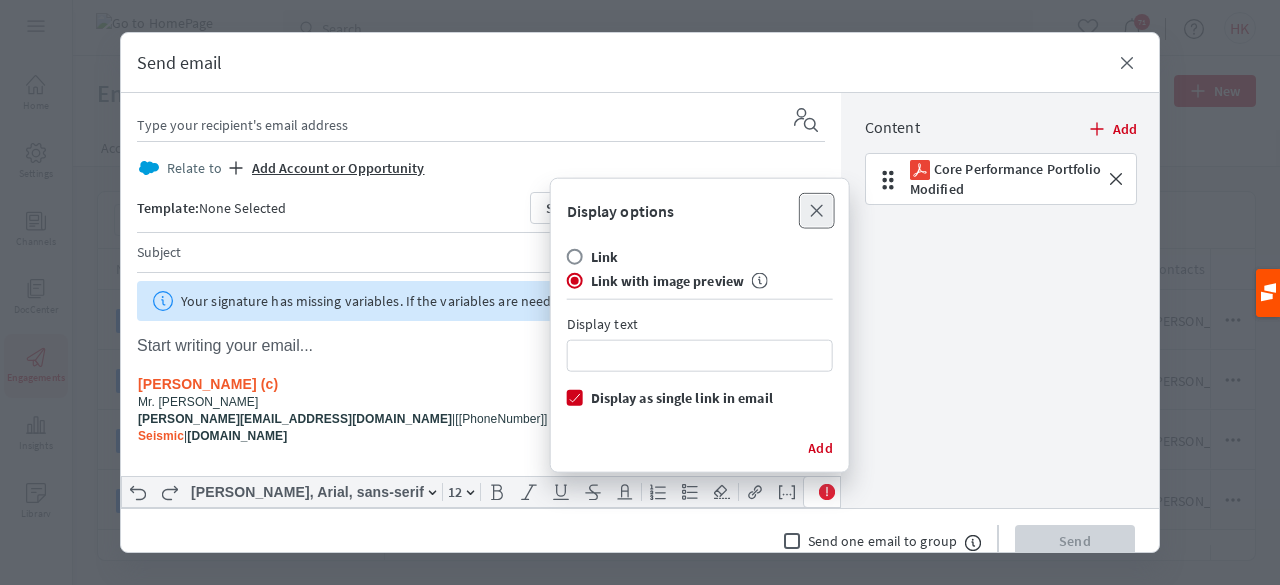 click on "Dismiss" at bounding box center (817, 211) 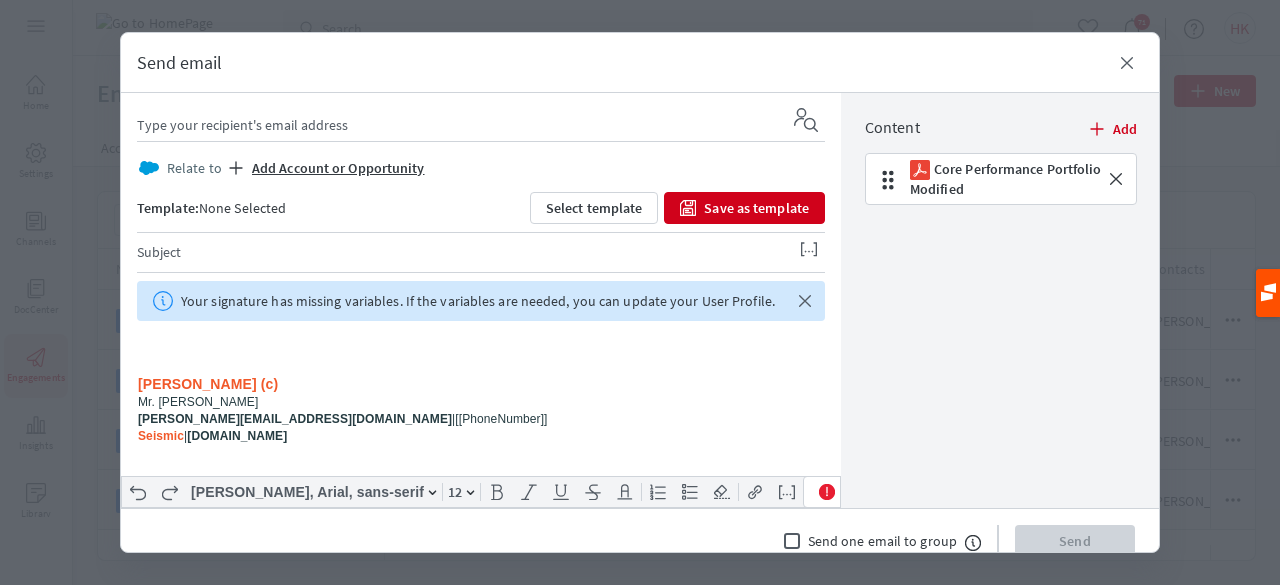click at bounding box center (481, 346) 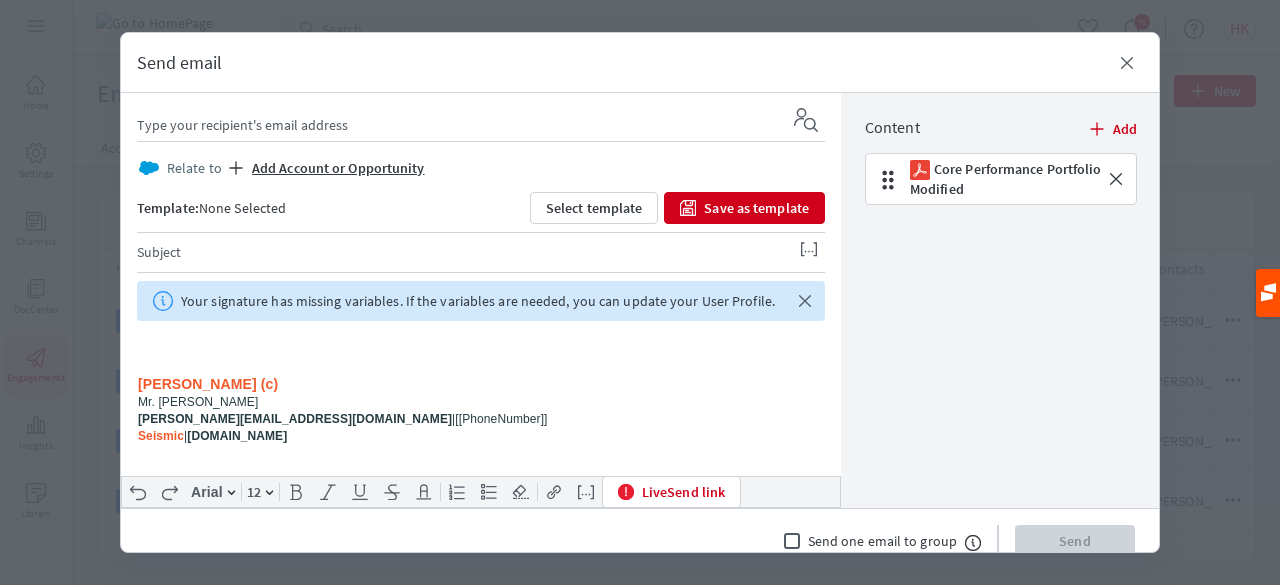 type 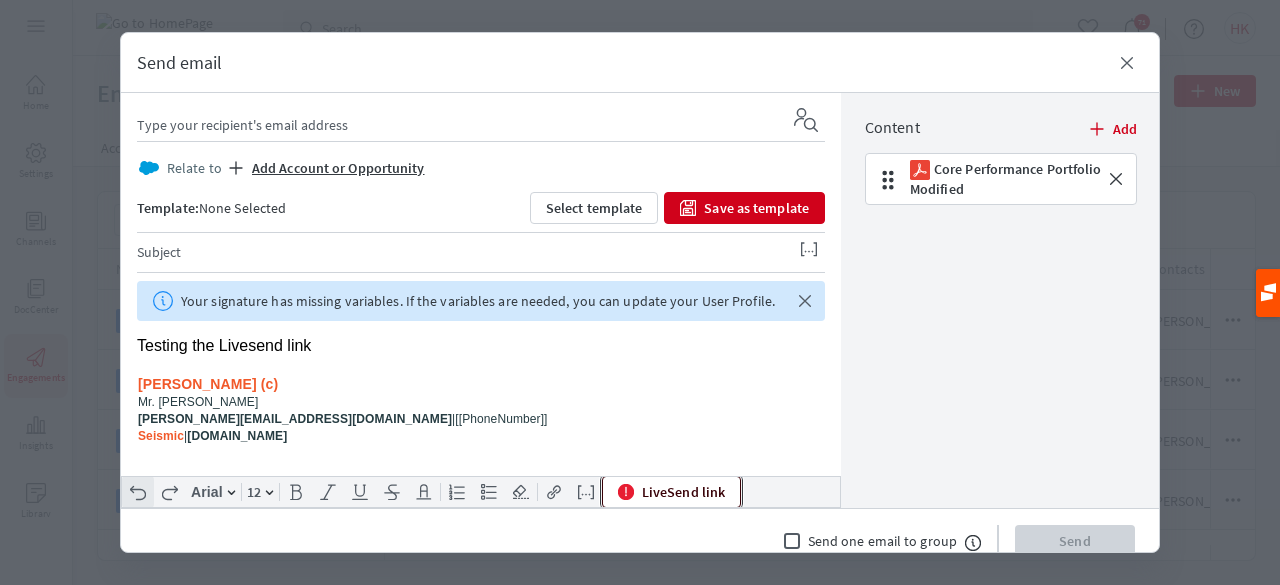 click on "LiveSend link" at bounding box center (671, 492) 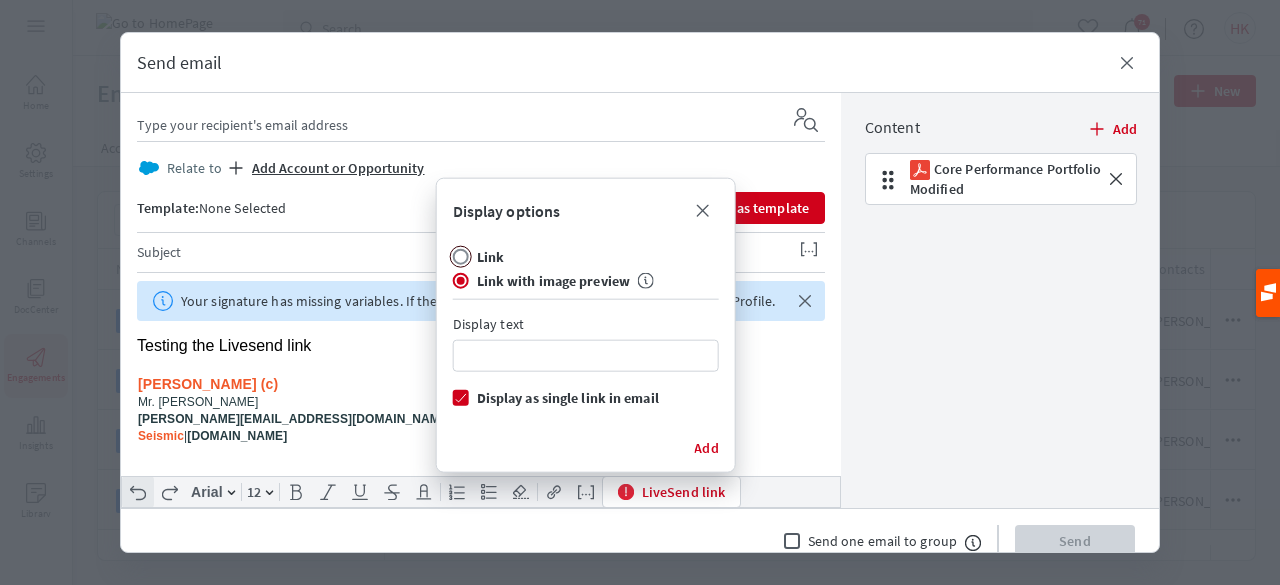 click on "Link" at bounding box center (461, 257) 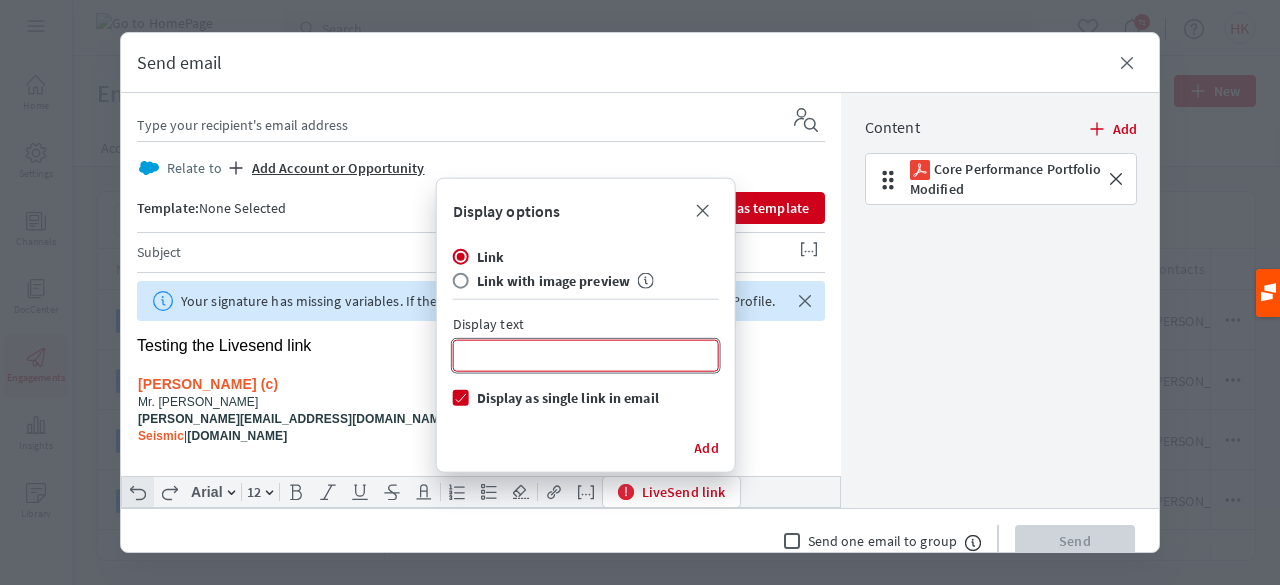 click on "Display text" at bounding box center [586, 356] 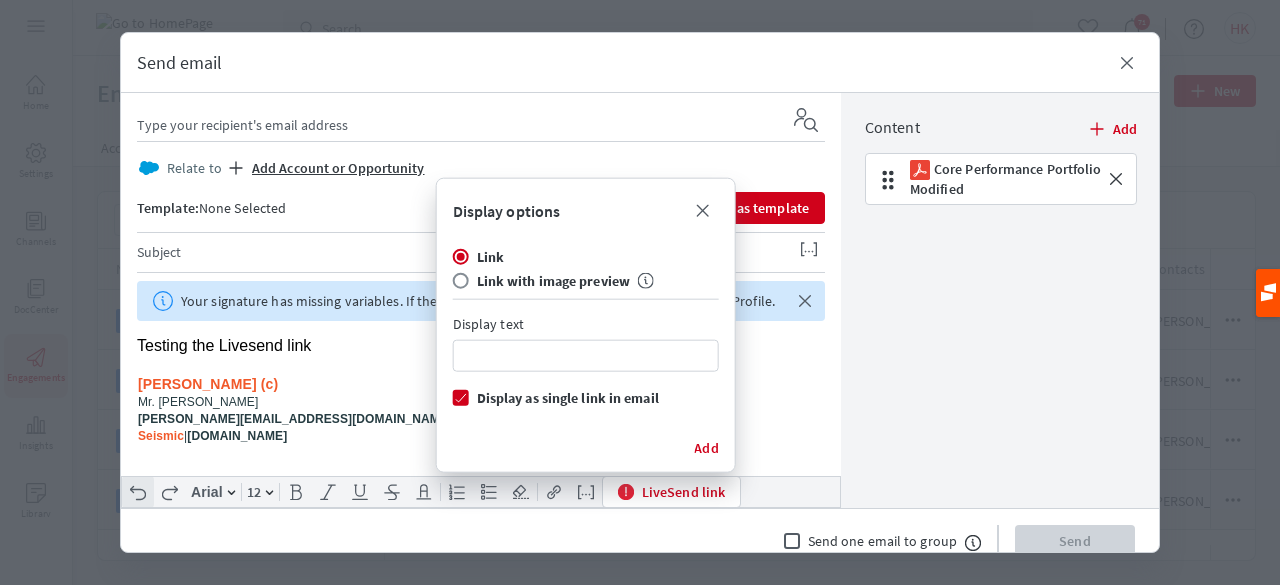 click on "Link with image preview Status information" at bounding box center [586, 281] 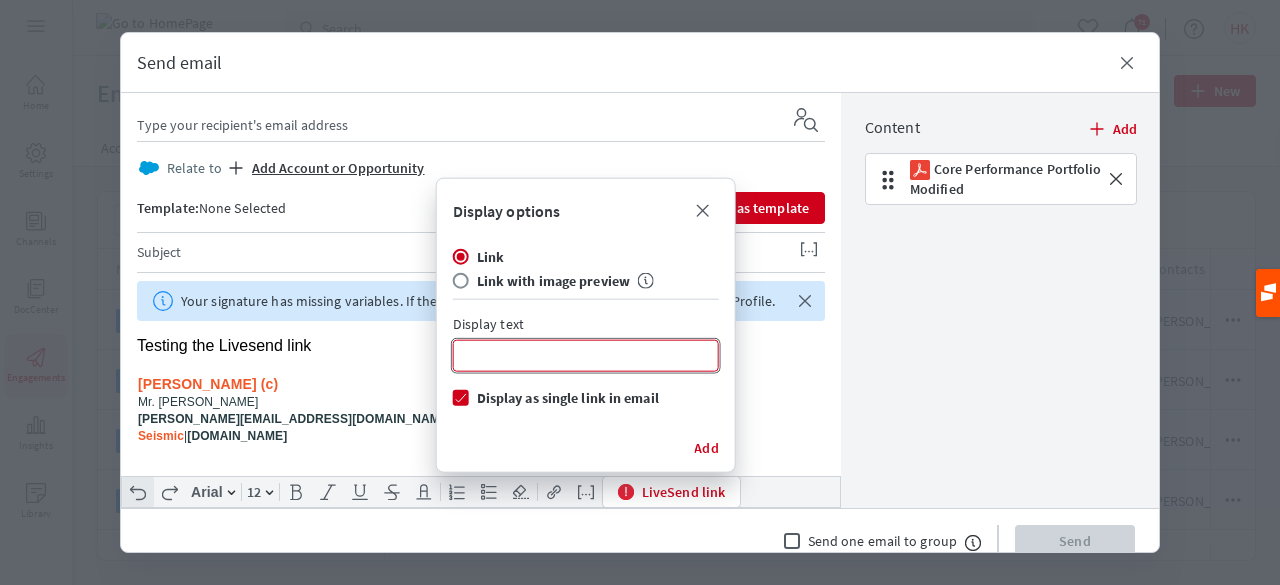 click on "Display text" at bounding box center [586, 356] 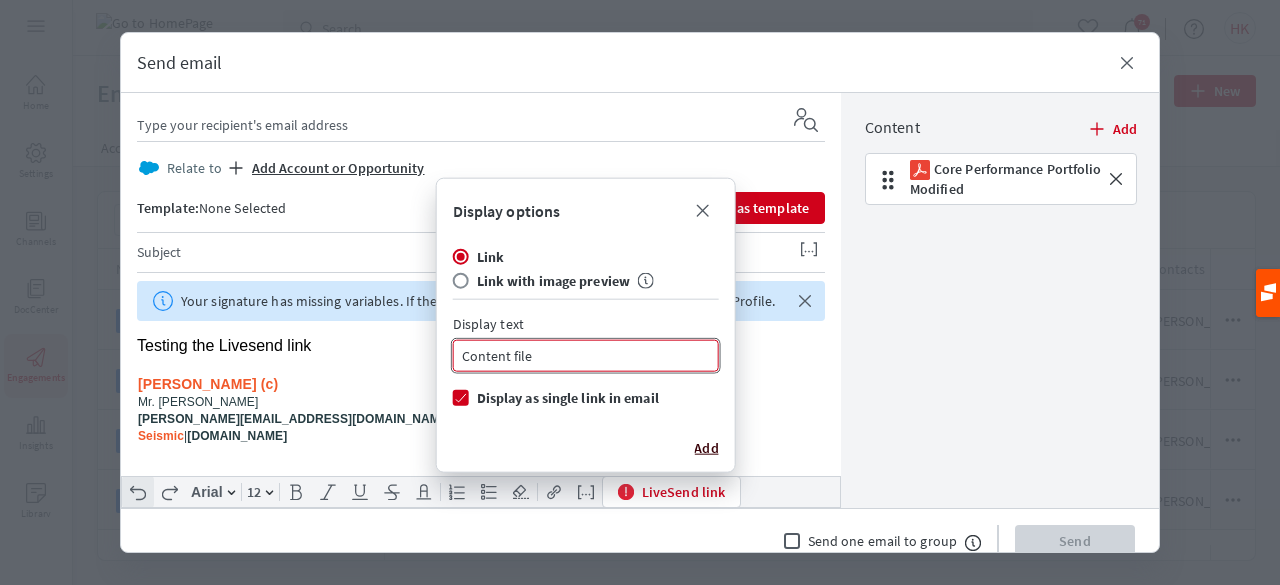 type on "Content file" 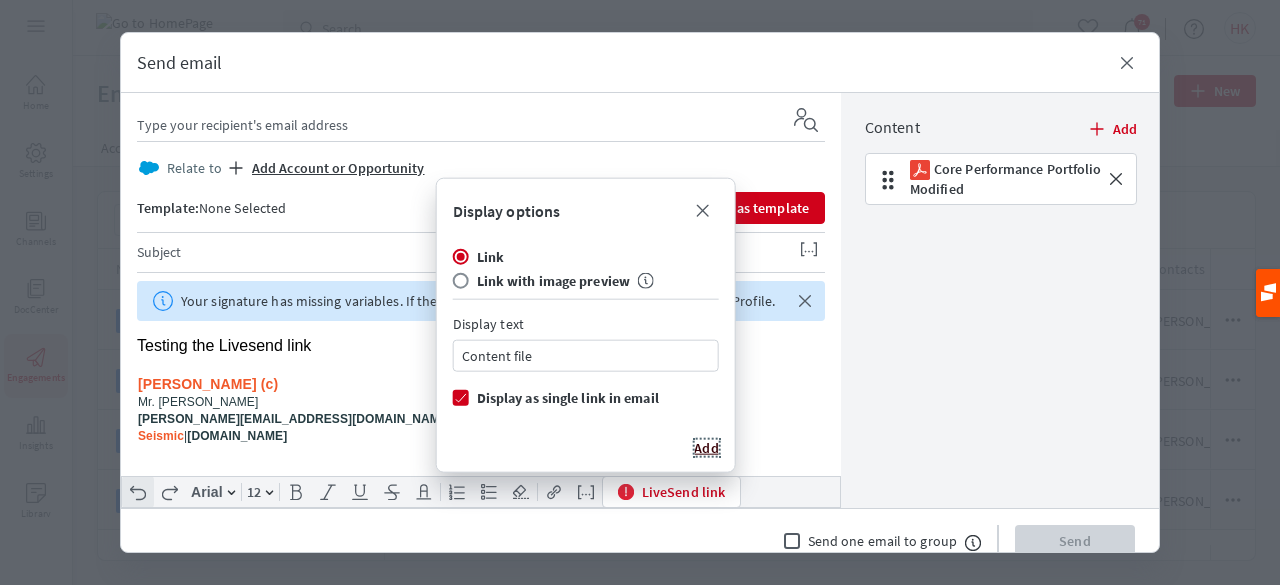 click on "Add" at bounding box center (706, 448) 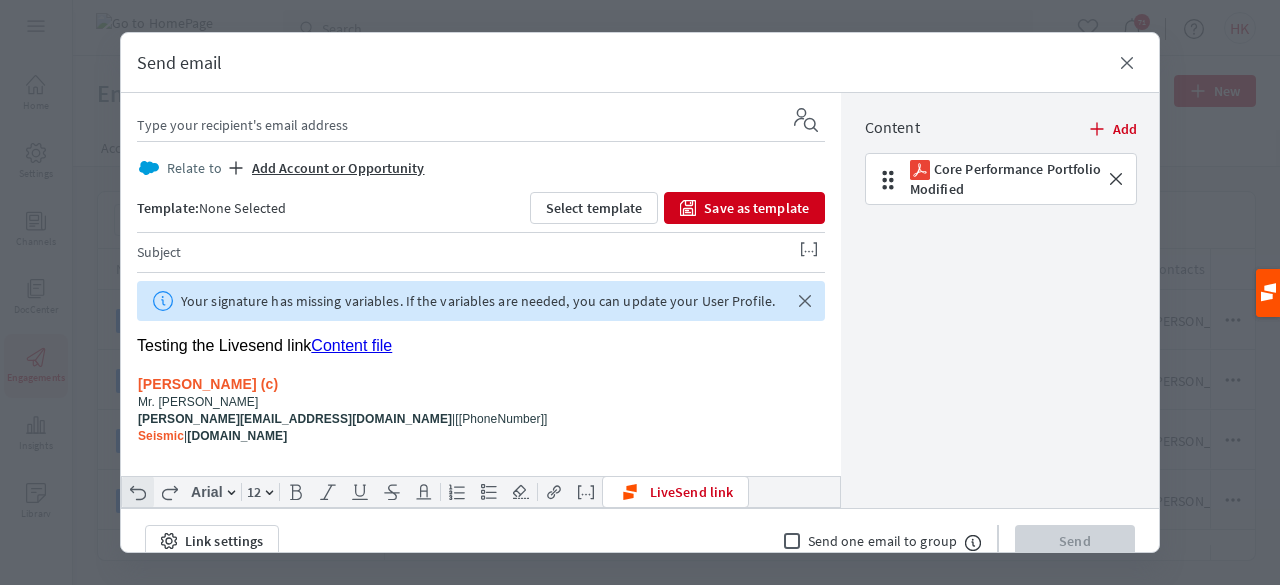 click on "Content file" at bounding box center (351, 345) 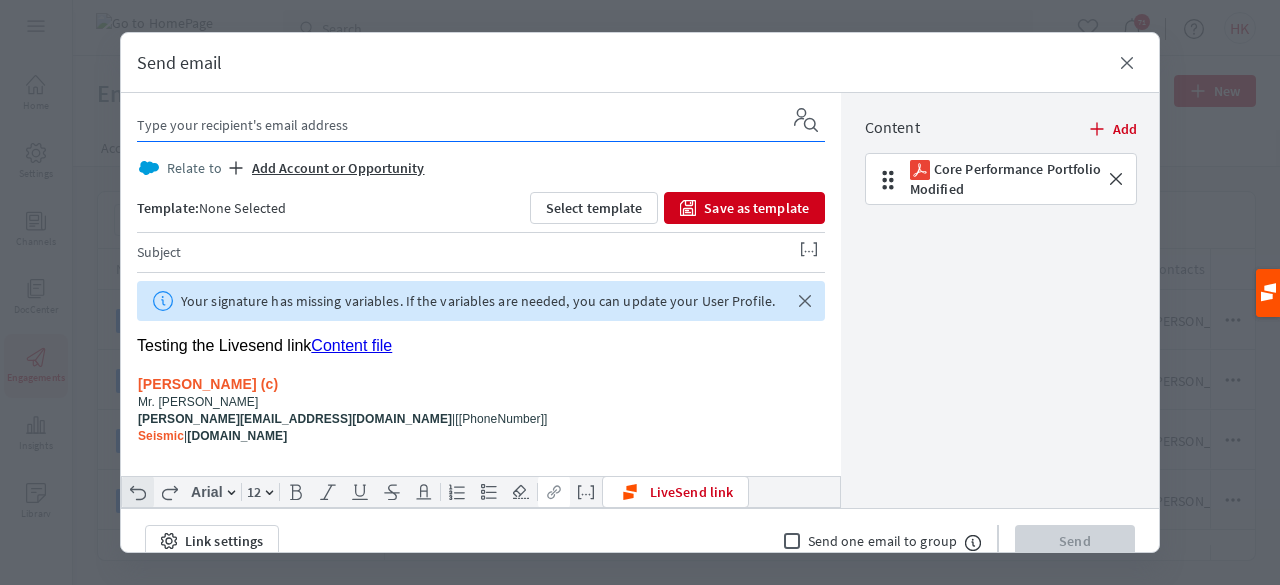 click at bounding box center [457, 125] 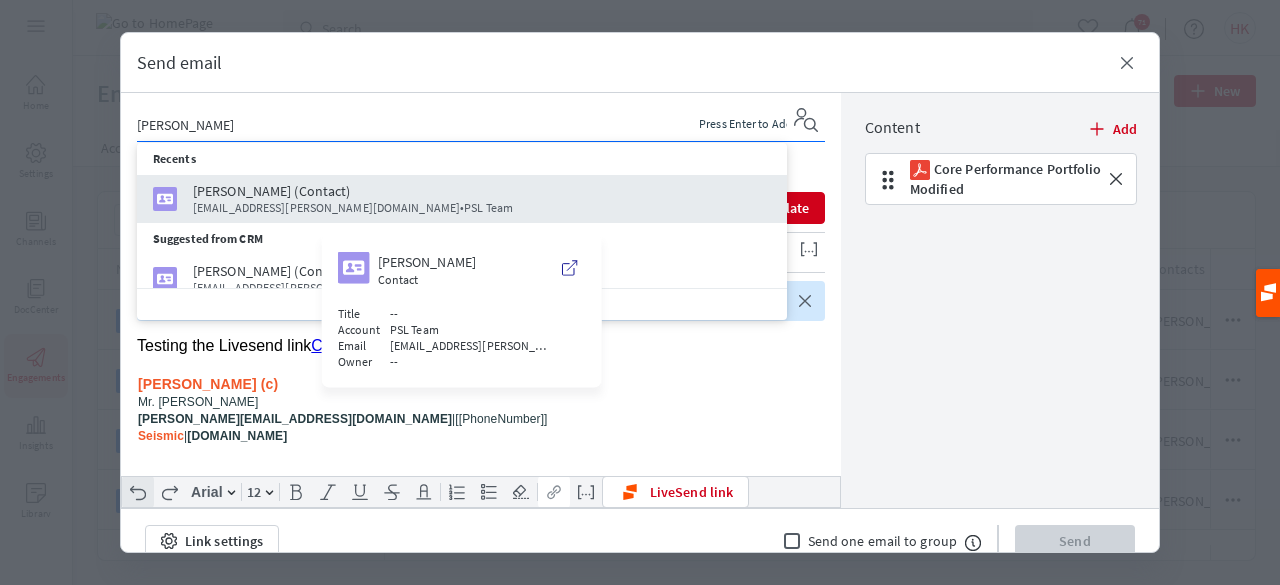 type on "tusha" 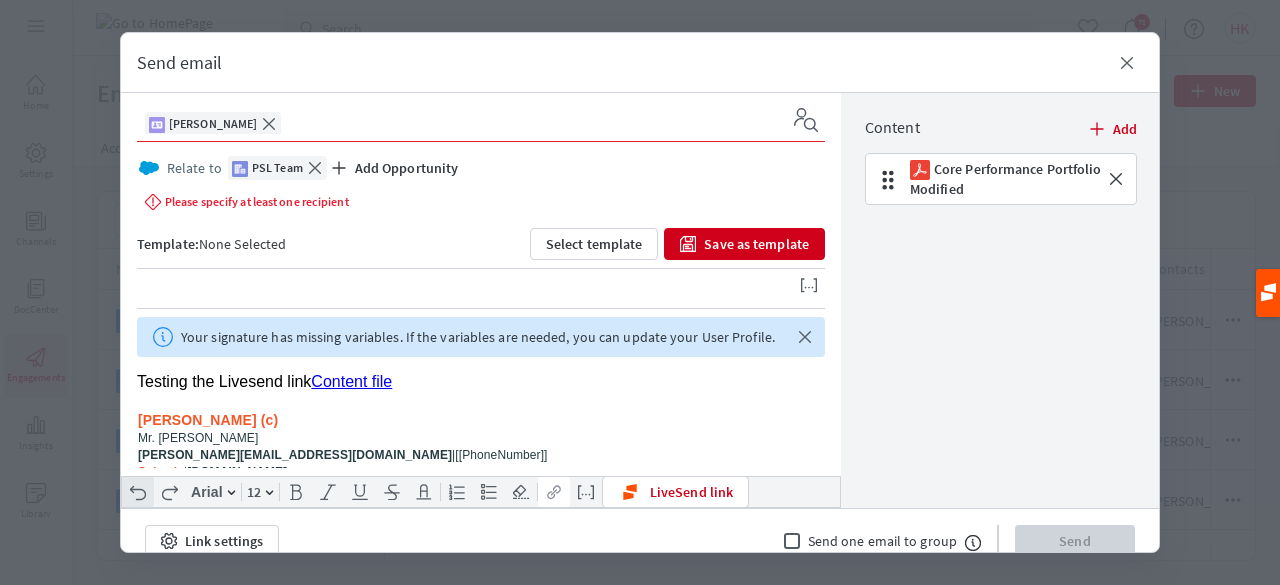 click 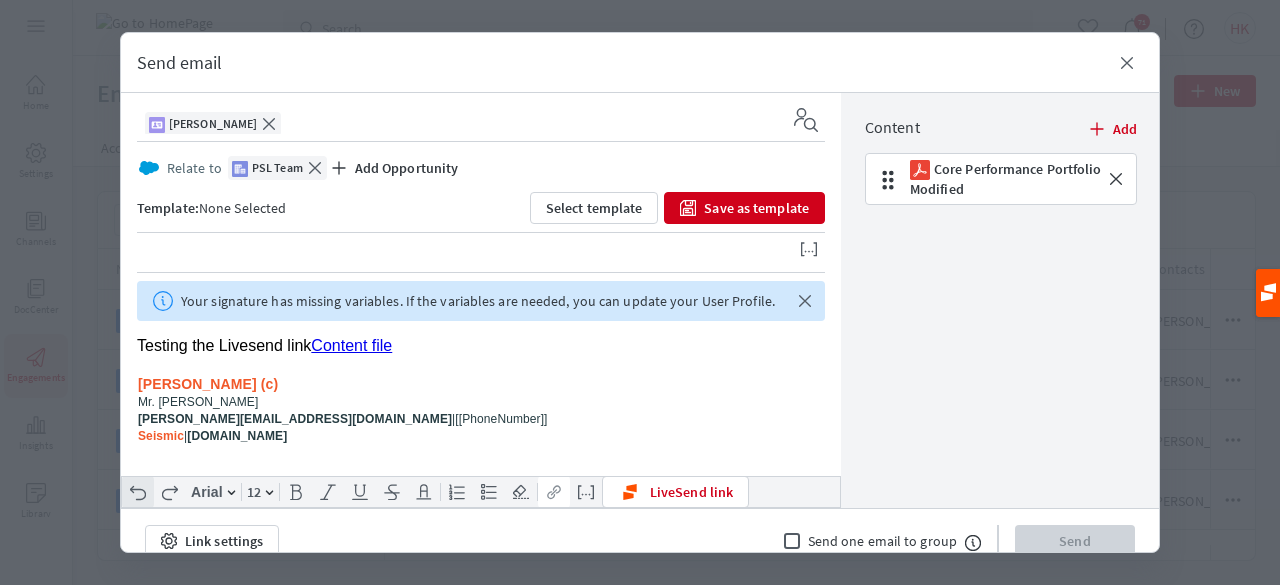 type 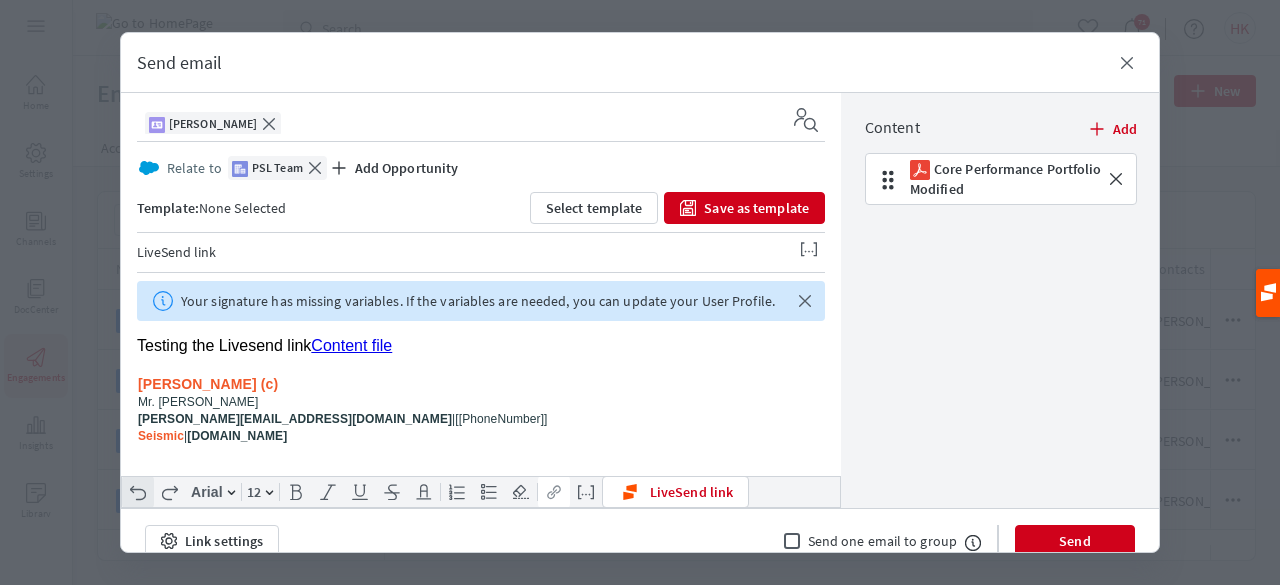 click on "Content file" at bounding box center [351, 345] 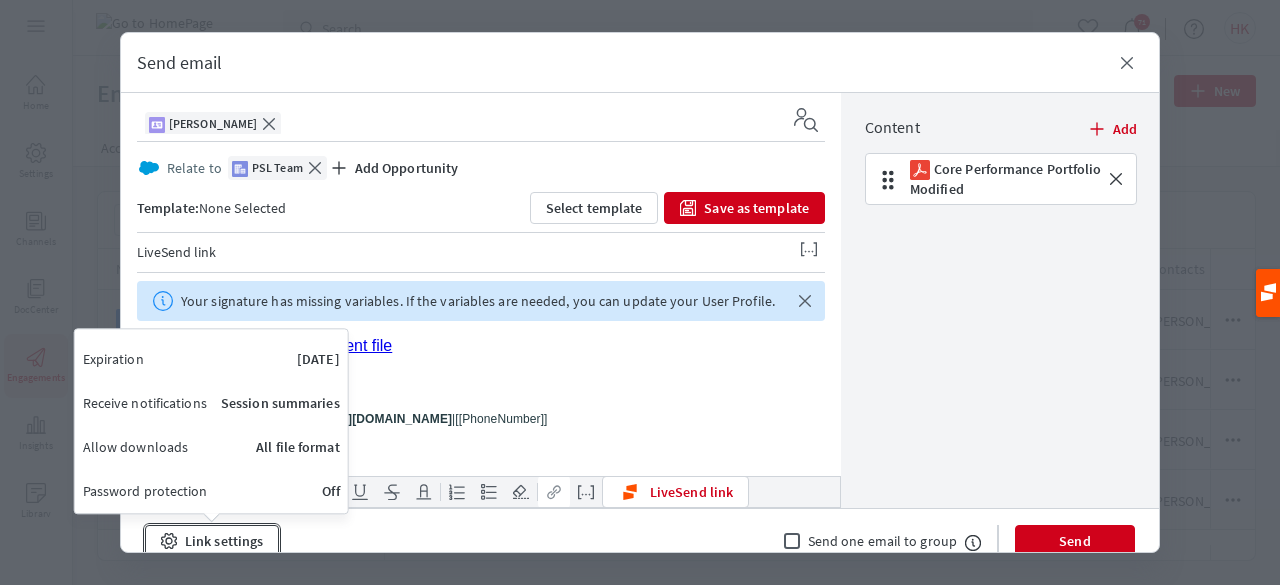 click on "Link settings" at bounding box center [212, 541] 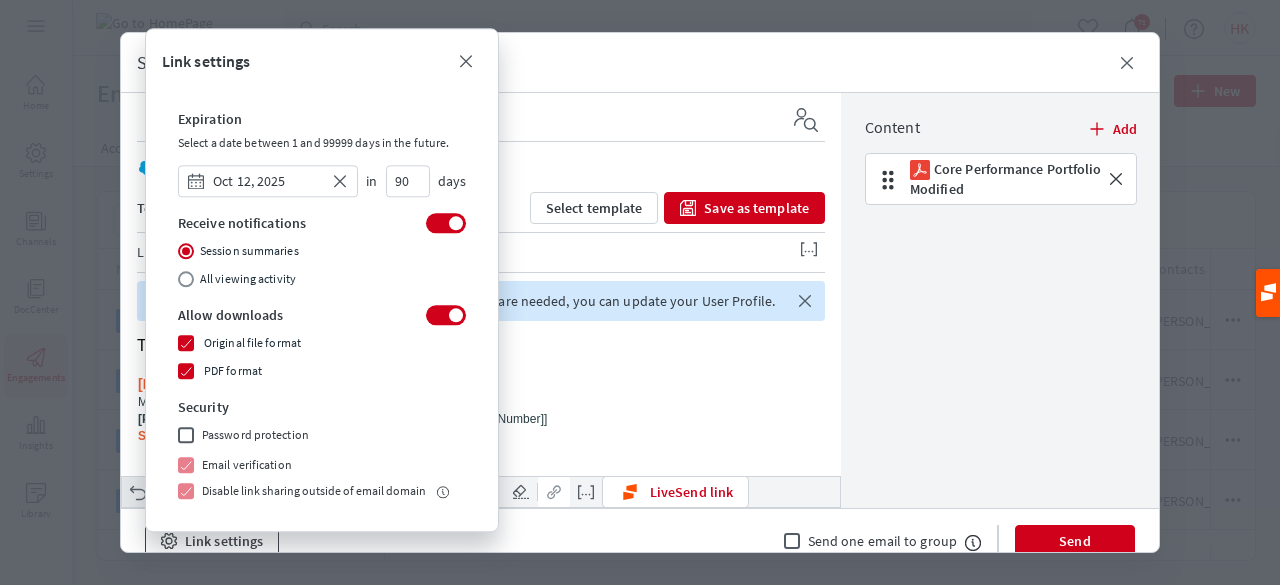 click on "Link settings Link settings Dismiss Expiration Select a date between 1 and 99999 days in the future. Open date picker Oct   12 ,   2025 Clear value in 90 days Receive notifications Session summaries All viewing activity Allow downloads Original file format PDF format Security Password protection Email verification Disable link sharing outside of email domain" at bounding box center [212, 541] 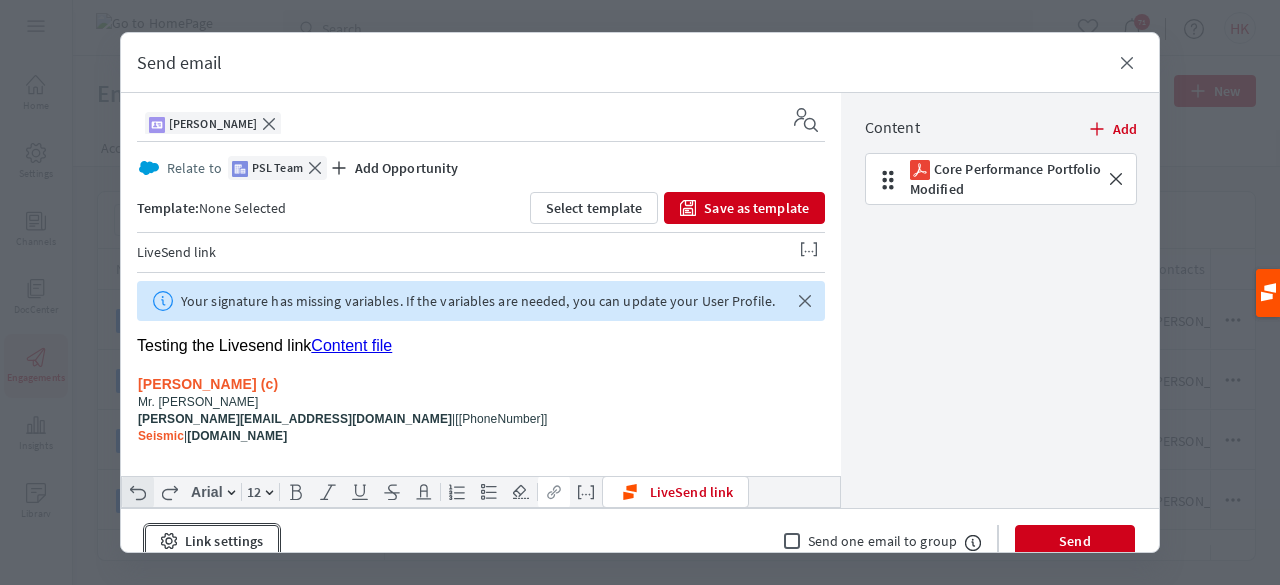 scroll, scrollTop: 4, scrollLeft: 0, axis: vertical 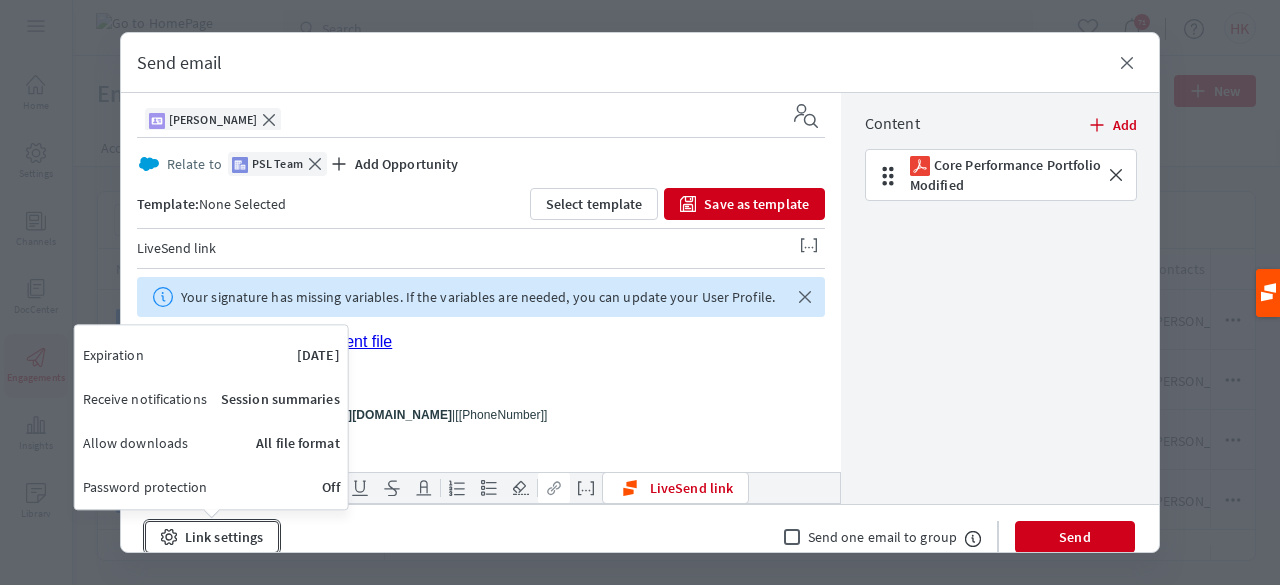 click on "Link settings" at bounding box center [212, 537] 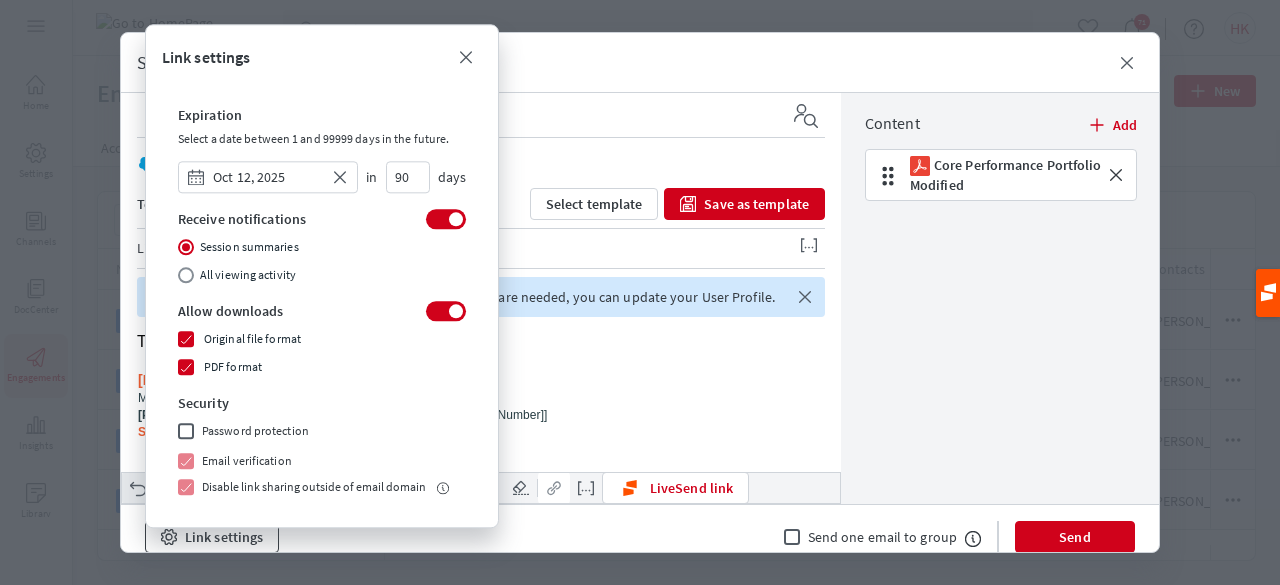 click on "Link settings Link settings Dismiss Expiration Select a date between 1 and 99999 days in the future. Open date picker Oct   12 ,   2025 Clear value in 90 days Receive notifications Session summaries All viewing activity Allow downloads Original file format PDF format Security Password protection Email verification Disable link sharing outside of email domain" at bounding box center (212, 537) 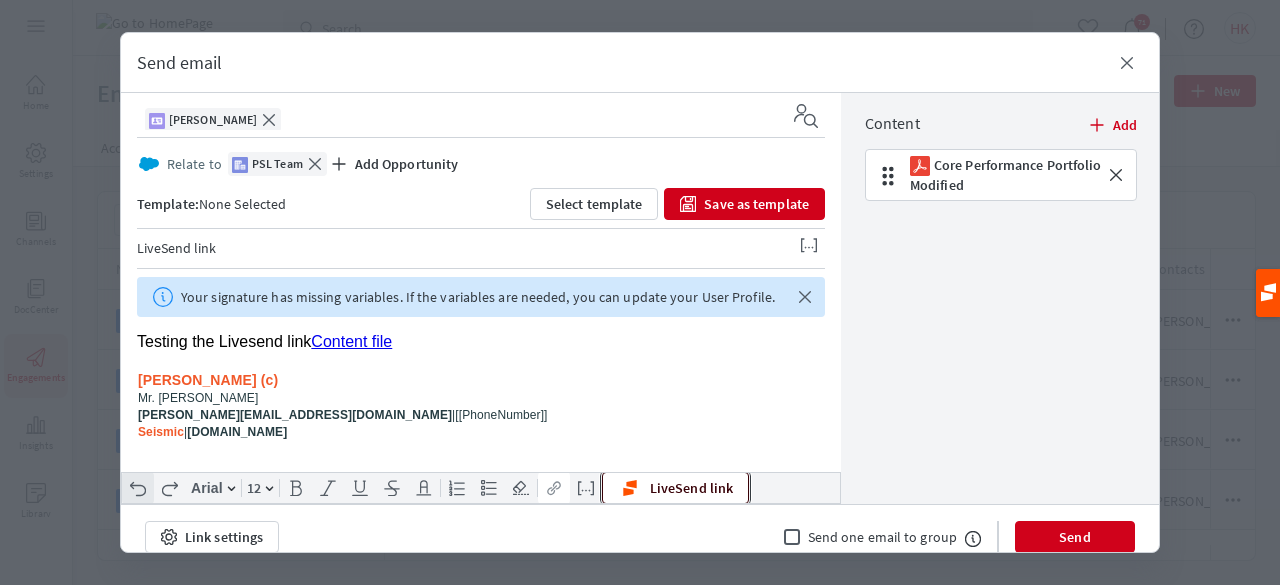 click on "LiveSend link" at bounding box center (675, 488) 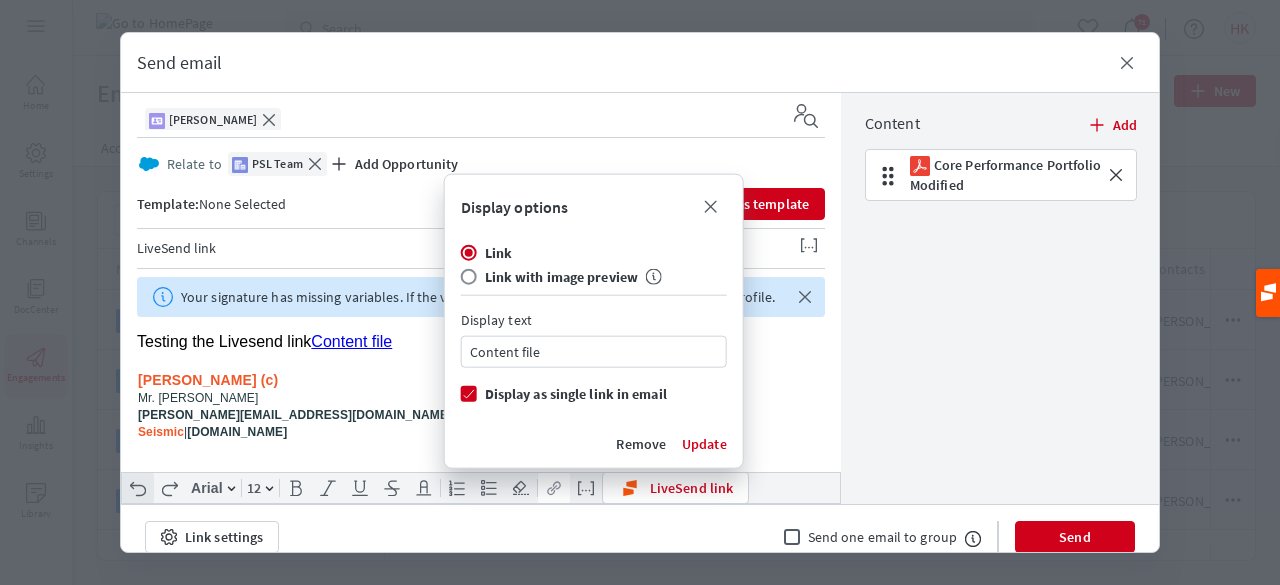 click on "Variables Your signature has missing variables. If the variables are needed, you can update your User Profile. Dismiss banner Arial 12 Bold Italic Underline Strikethrough Font Color Number List Bullet List Clear Formatting Insert Link Variables LiveSend link                Hariom Kumar (c) Mr. Harry hariom.kumar@seismic.com  |  [[PhoneNumber]] Seismic  |  www.seismic.com Display options Dismiss Link Link with image preview Status information Display text Content file Display as single link in email Remove Update" at bounding box center (481, 366) 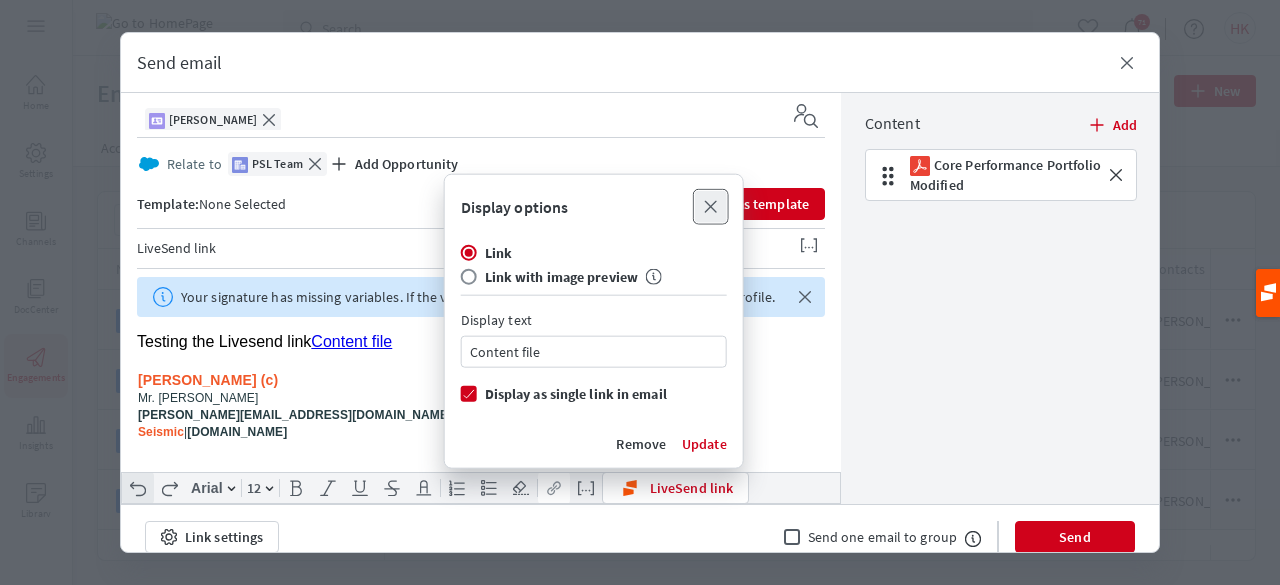 click on "Dismiss" at bounding box center [711, 207] 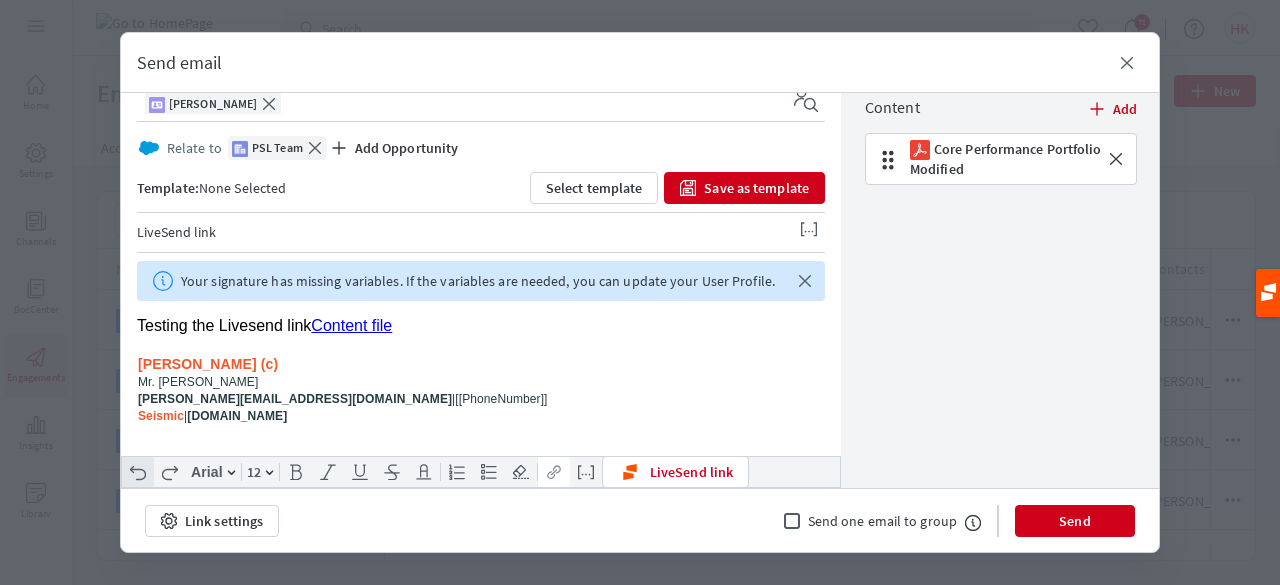scroll, scrollTop: 0, scrollLeft: 0, axis: both 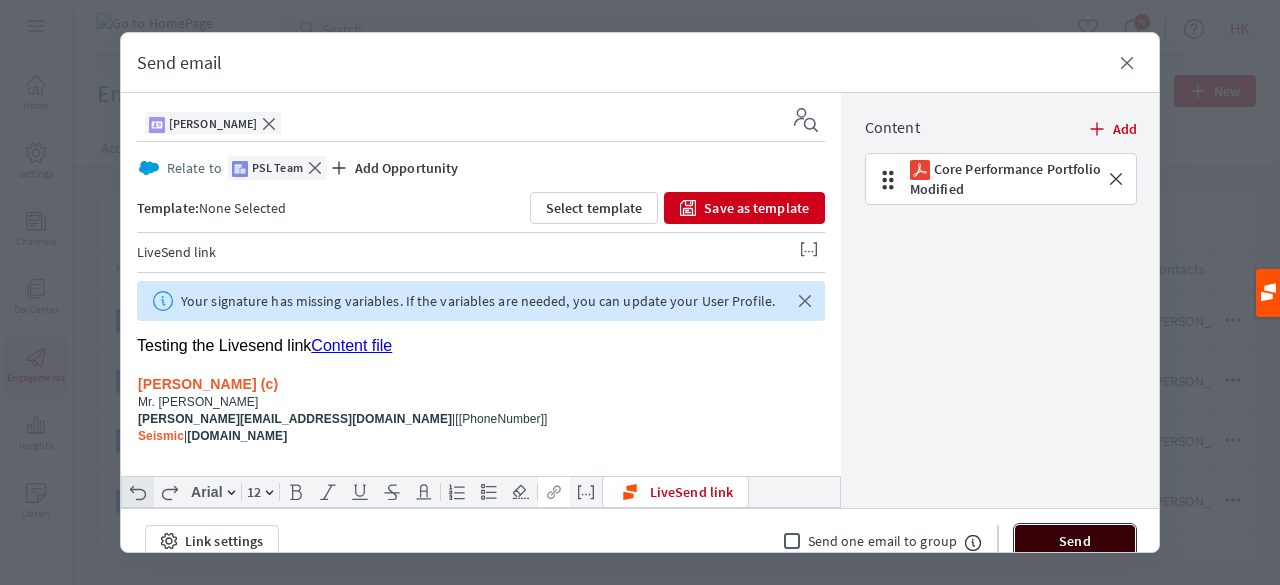 click on "Send" at bounding box center [1075, 541] 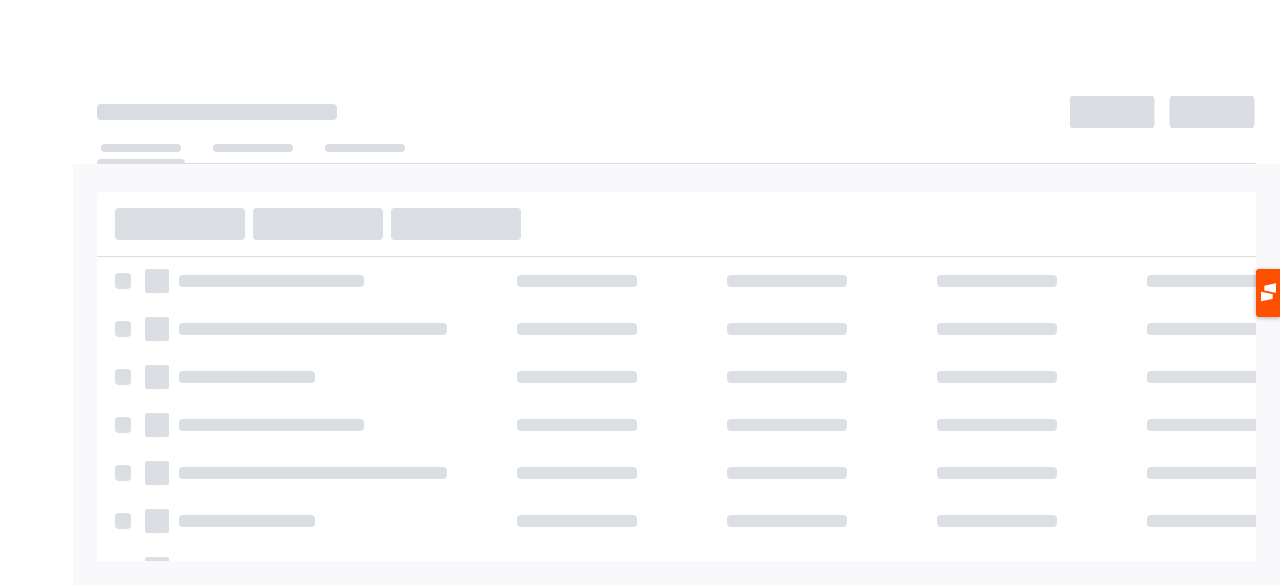 scroll, scrollTop: 0, scrollLeft: 0, axis: both 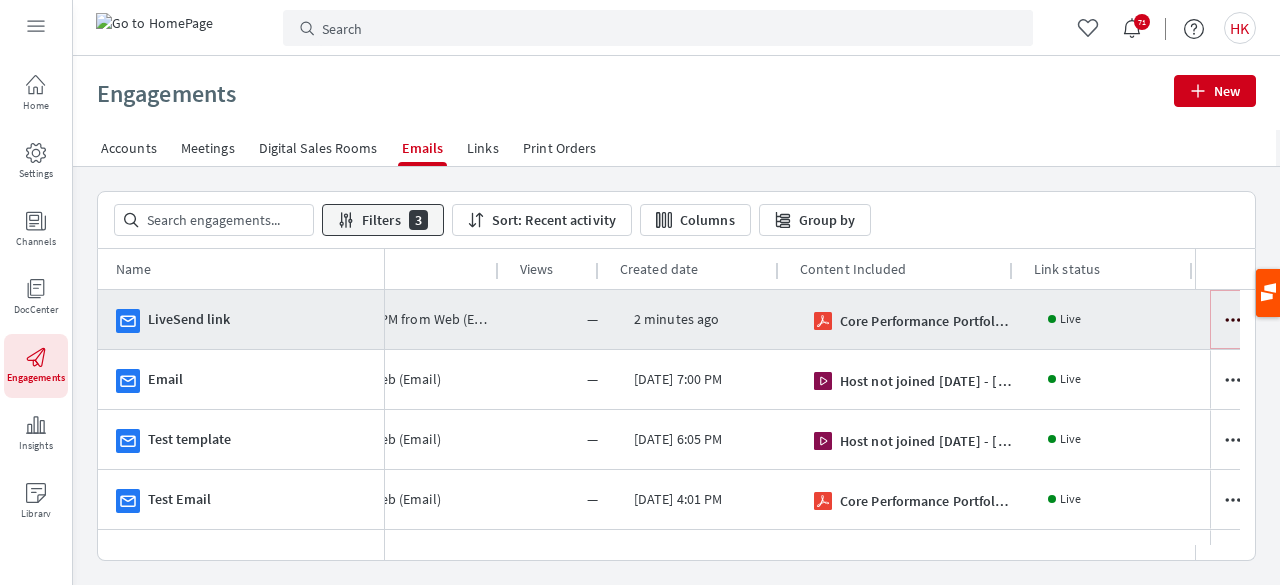 click 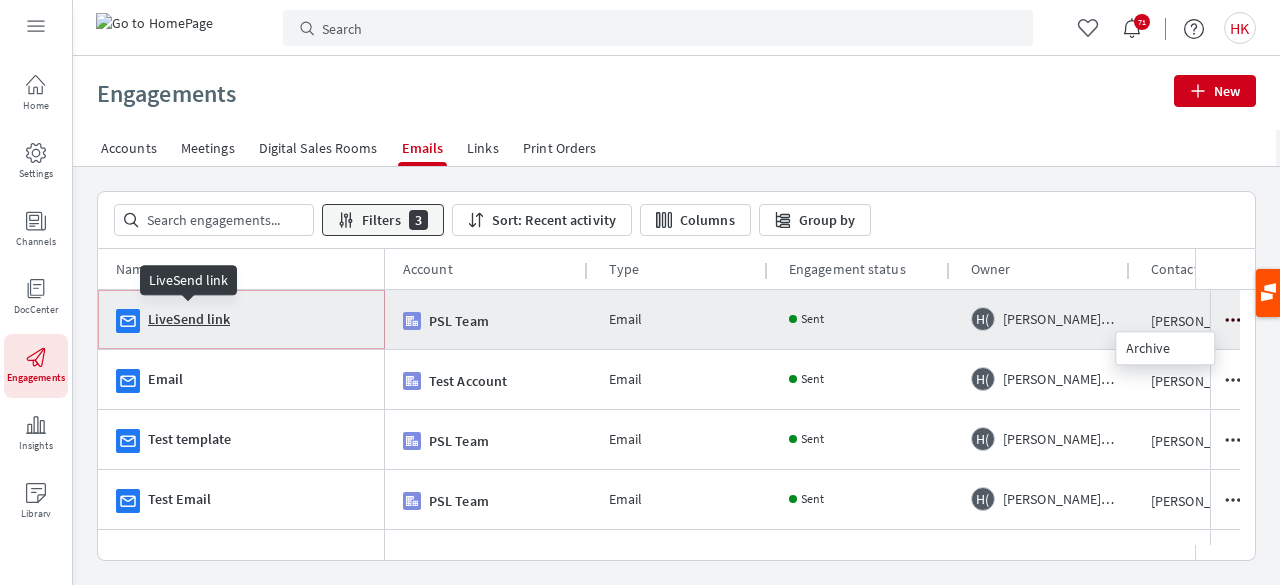 click on "LiveSend link" at bounding box center (189, 319) 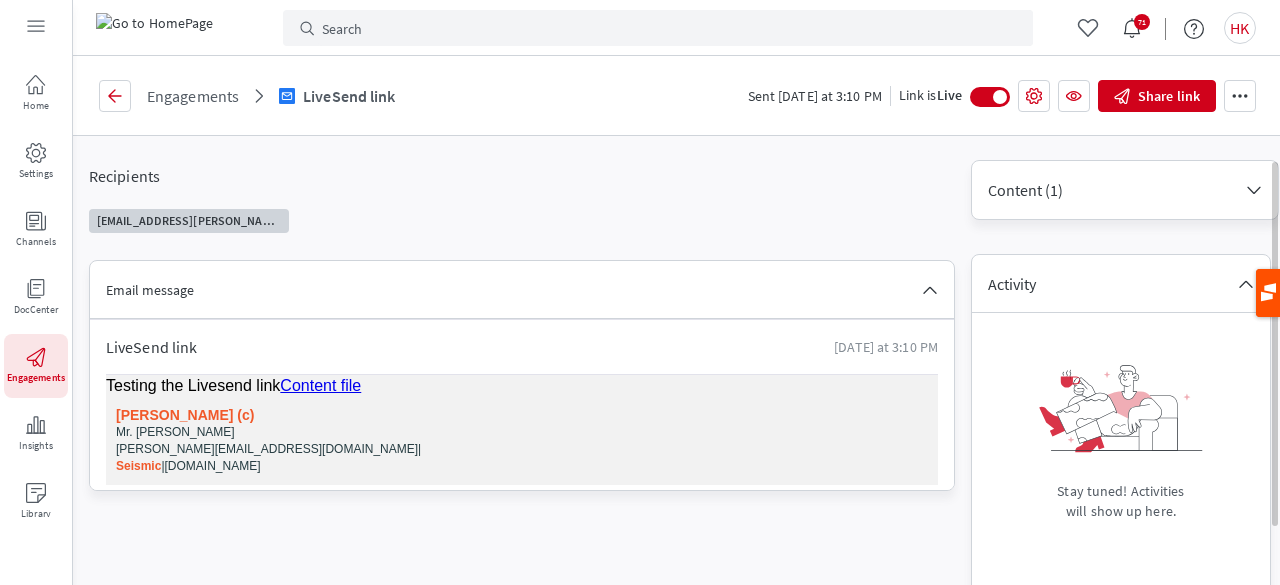 click on "LiveSend link [DATE] at 3:10 PM" at bounding box center [522, 347] 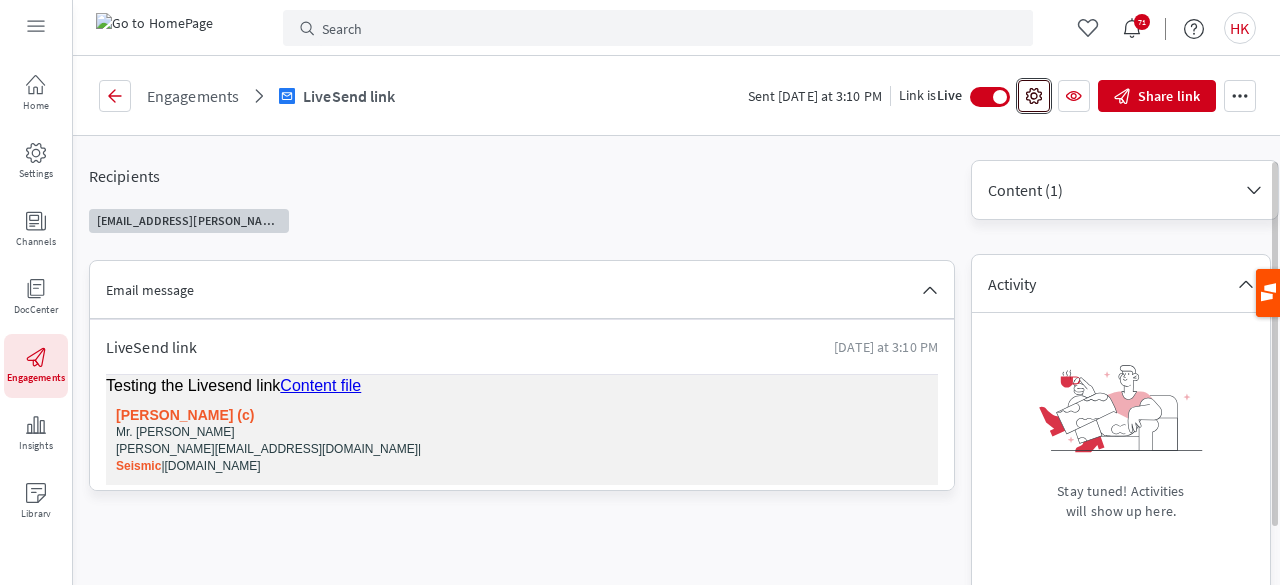 click on "Link Settings" at bounding box center [1034, 96] 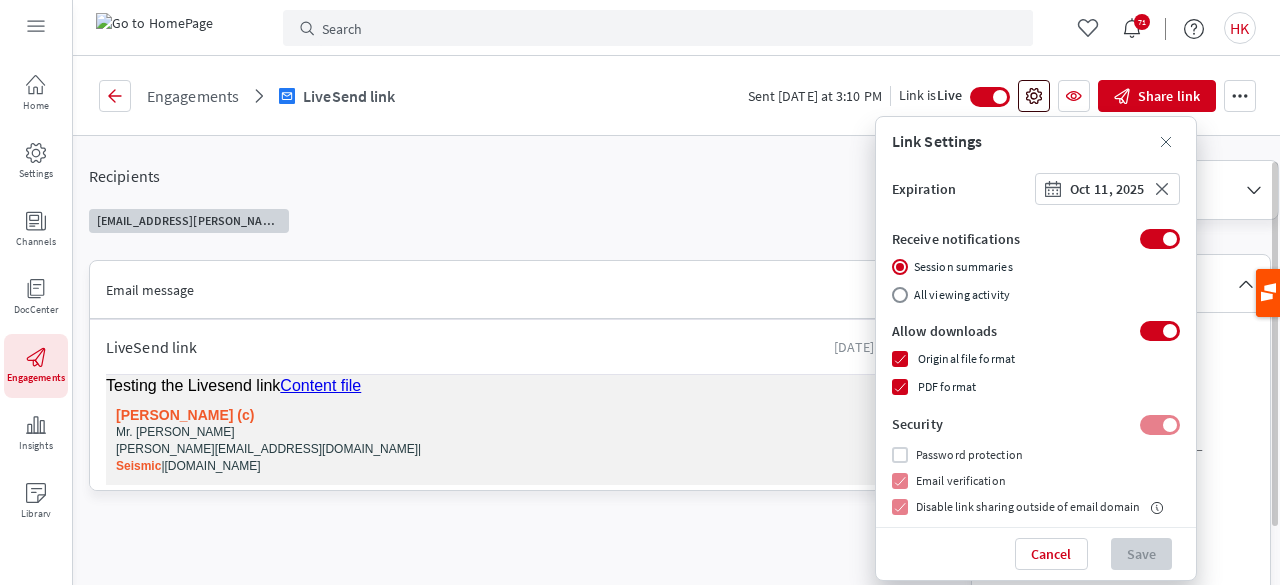 click on "Link Settings Link Settings Expiration Open date picker [DATE] Clear value Receive notifications Session summaries All viewing activity Allow downloads Original file format PDF format Security Password protection Email verification Disable link sharing outside of email domain Cancel Save" at bounding box center (1034, 96) 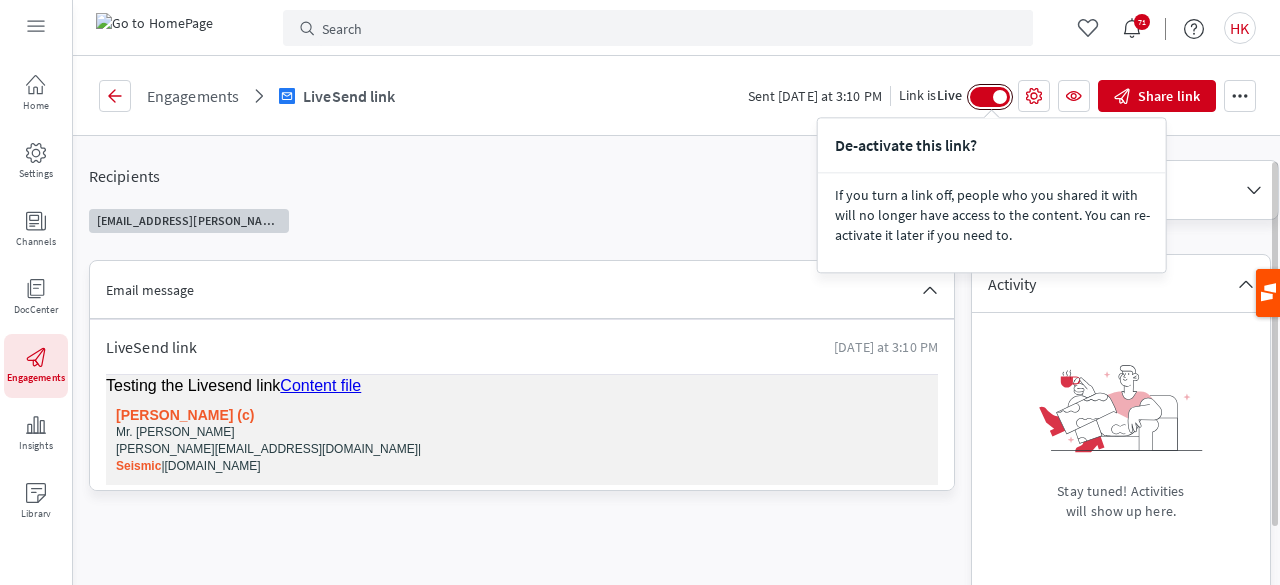 click at bounding box center [990, 97] 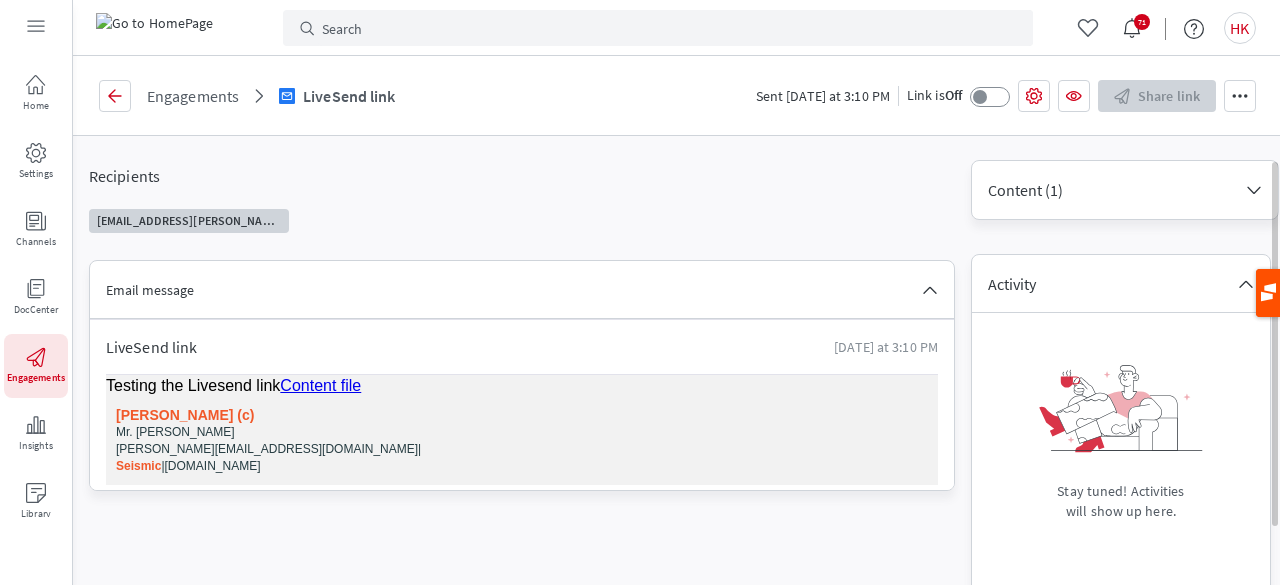 click at bounding box center [522, 432] 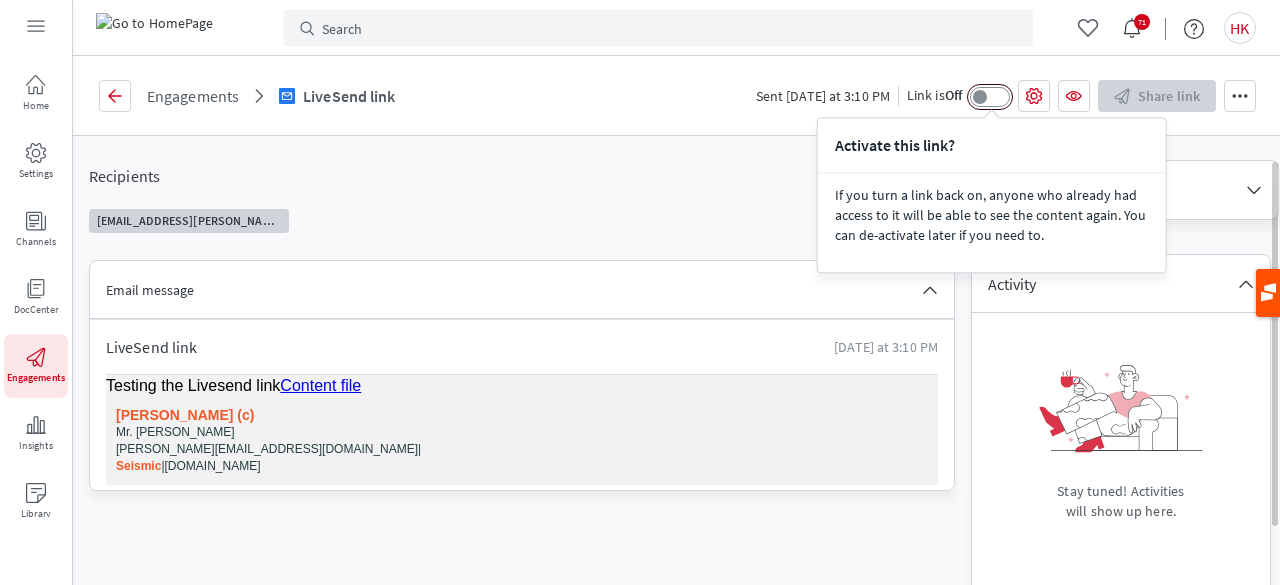 click at bounding box center (990, 97) 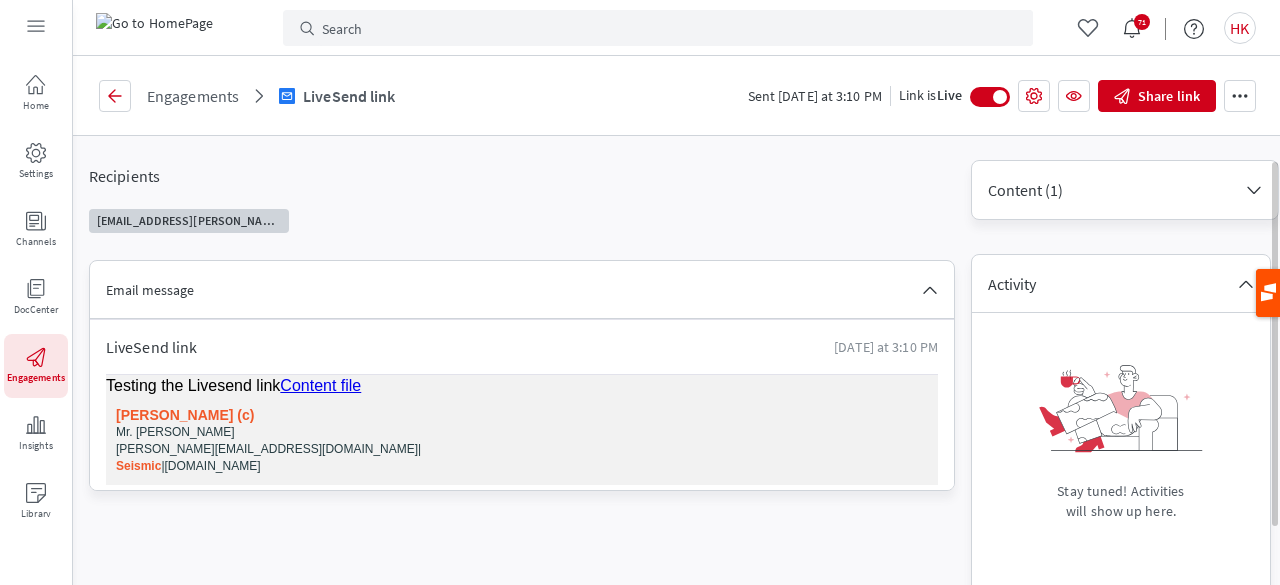 click at bounding box center [522, 432] 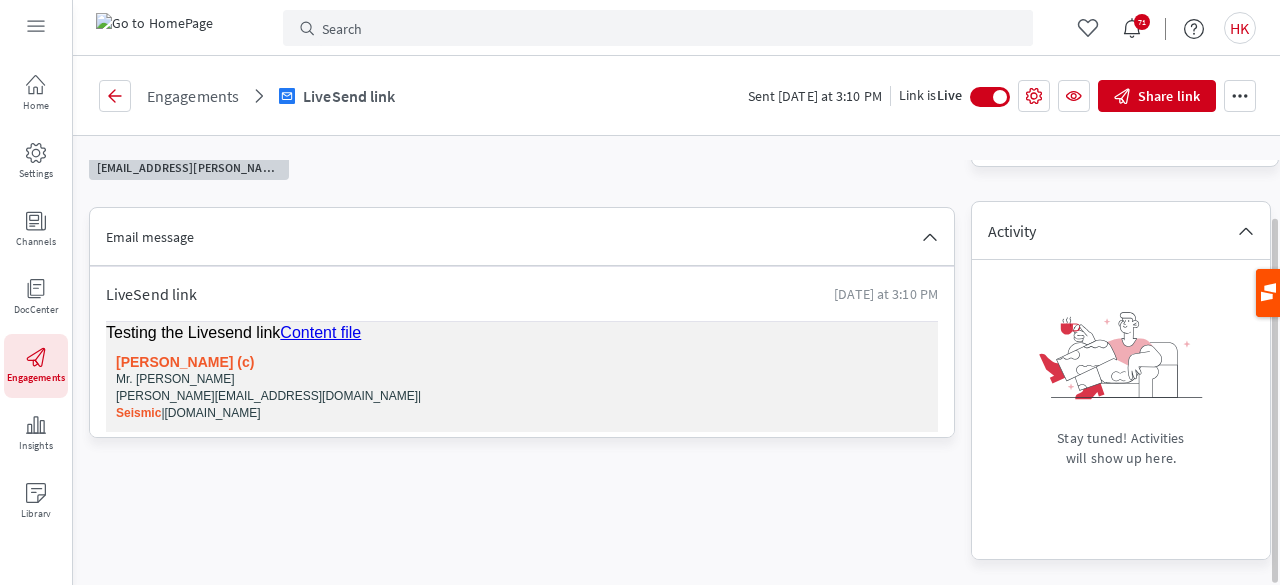 scroll, scrollTop: 0, scrollLeft: 0, axis: both 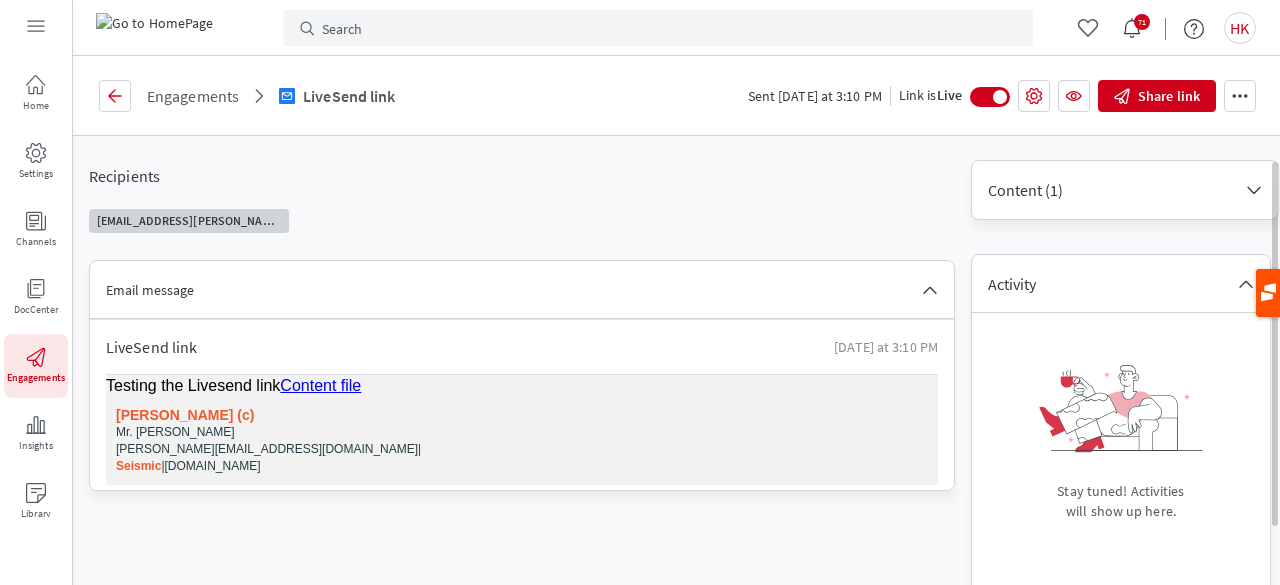 drag, startPoint x: 1274, startPoint y: 231, endPoint x: 1262, endPoint y: 139, distance: 92.779305 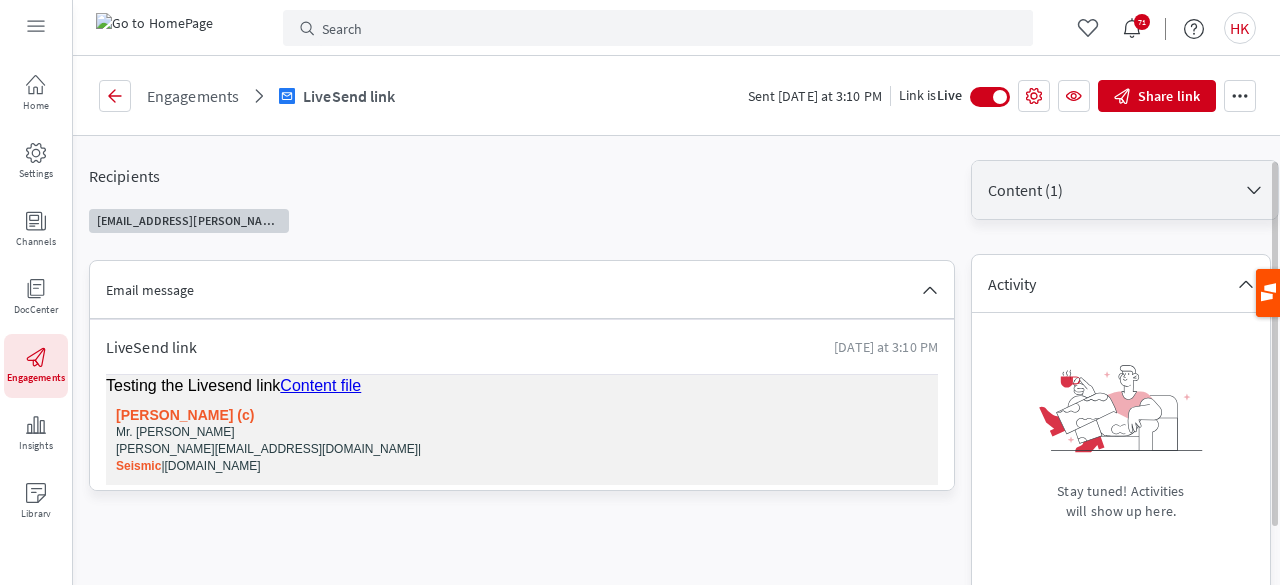 click 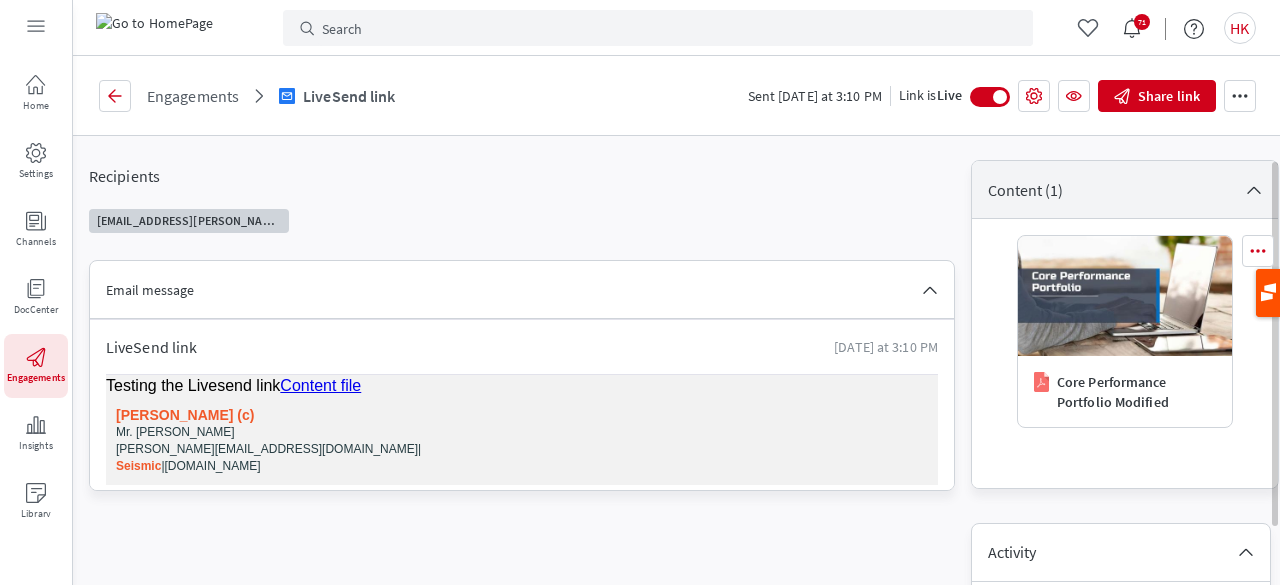 click 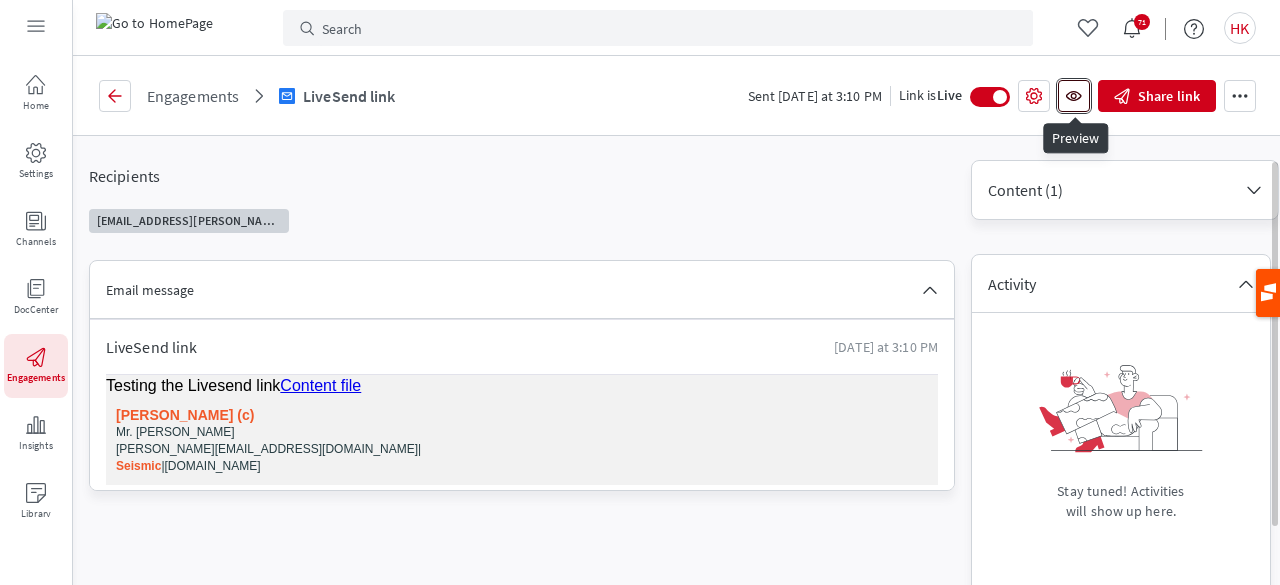 click on "Preview" at bounding box center [1074, 96] 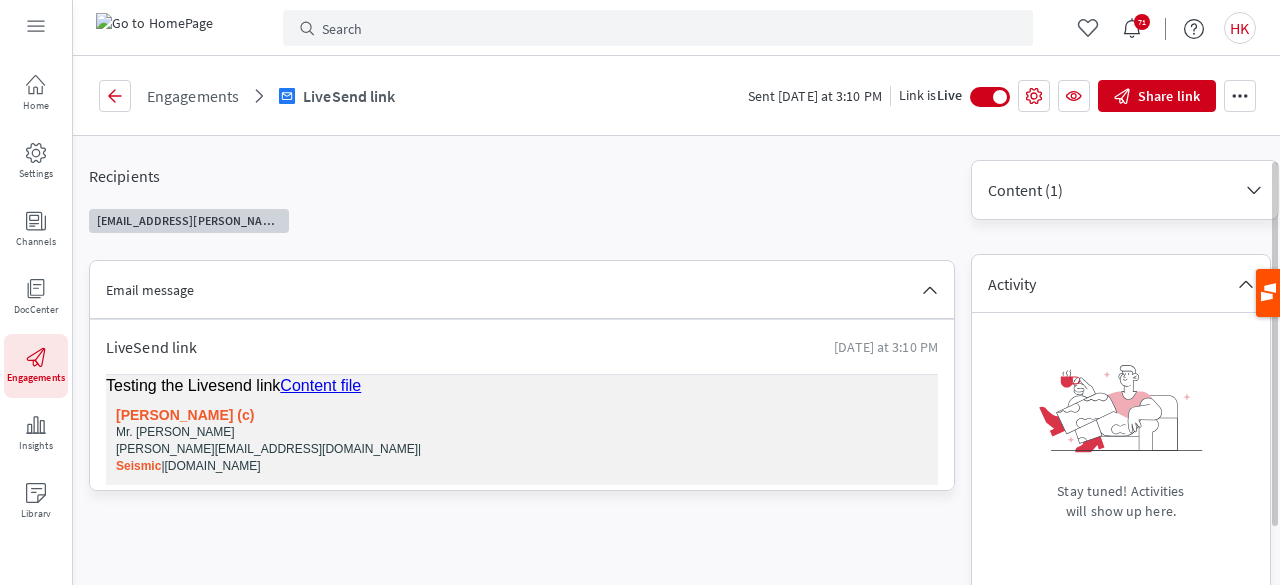 click at bounding box center (522, 432) 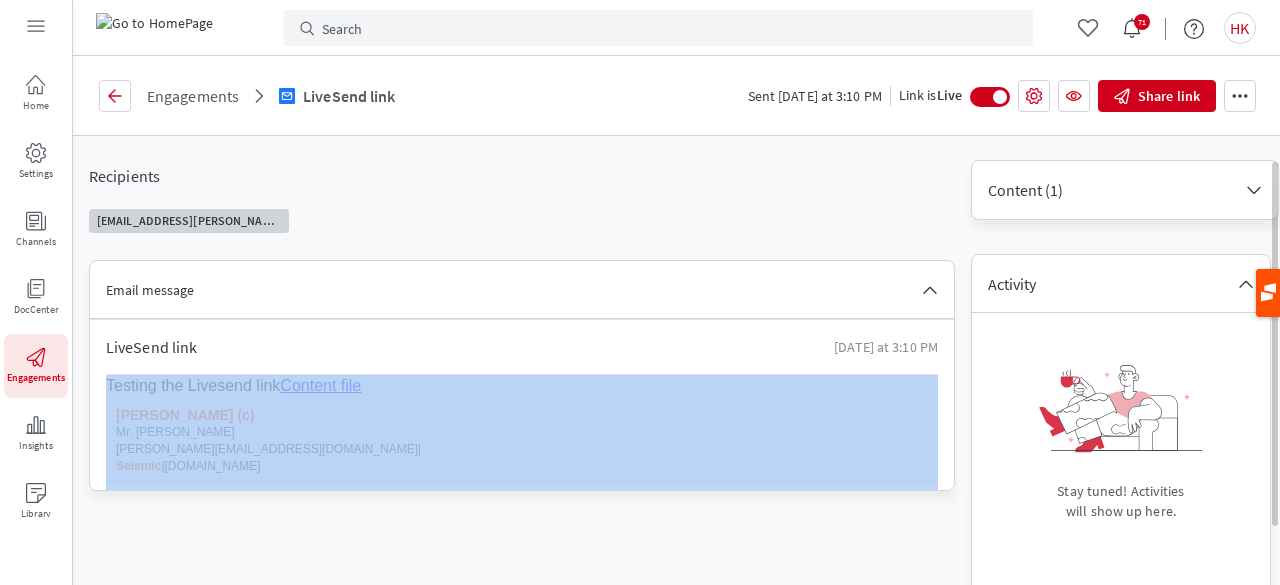 click at bounding box center [522, 432] 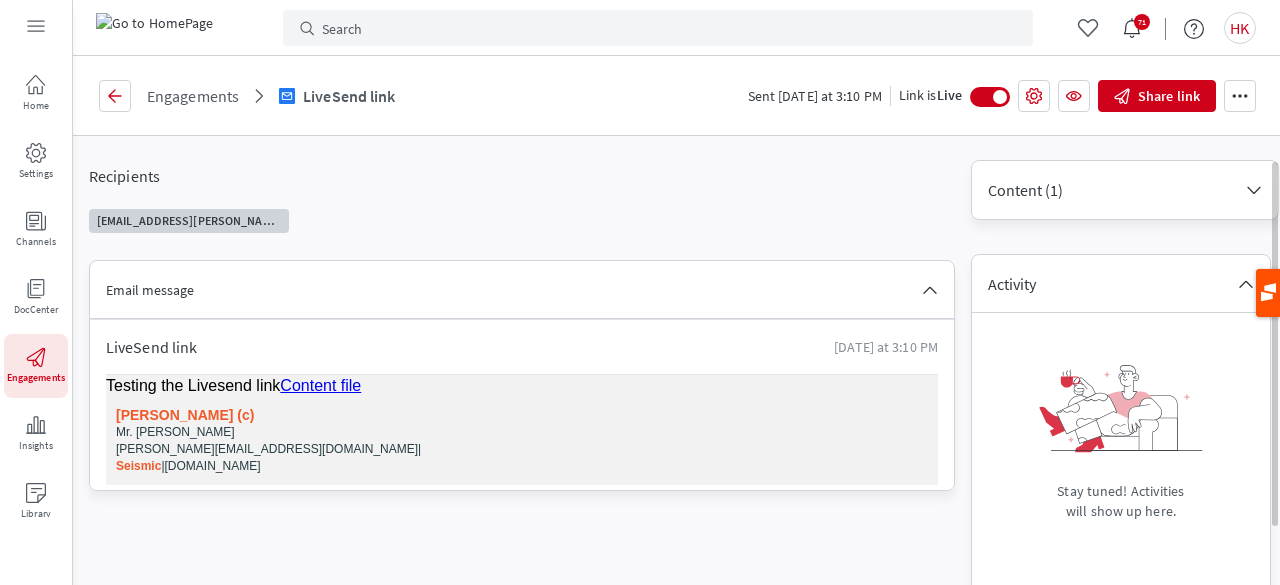 click on "LiveSend link [DATE] at 3:10 PM" at bounding box center (522, 347) 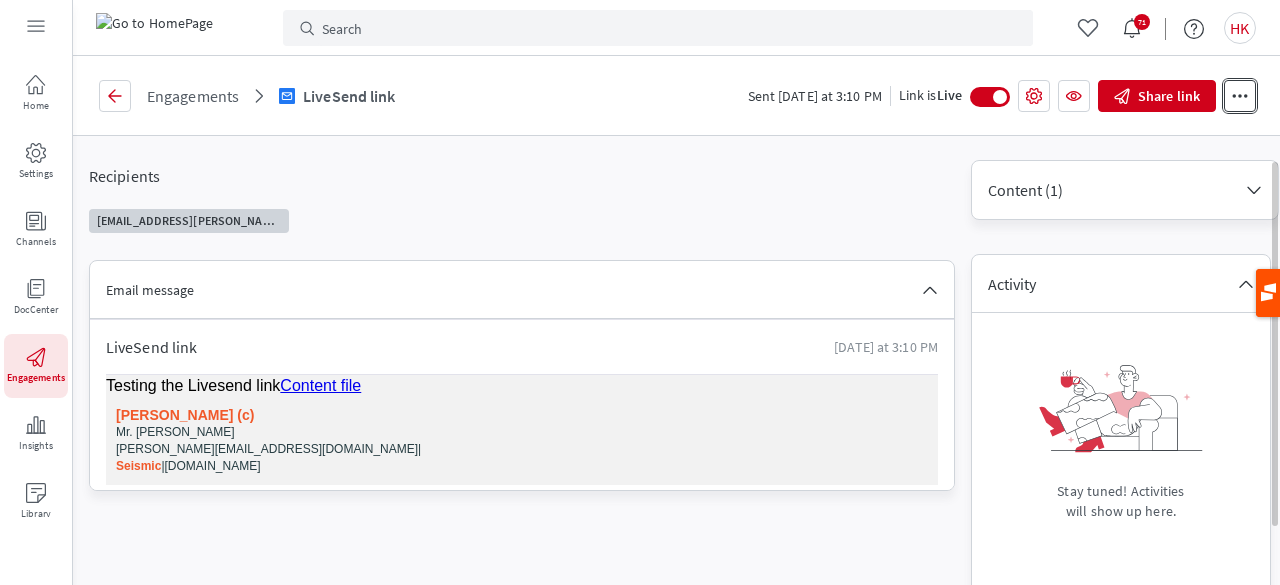 click on "More actions" at bounding box center (1240, 96) 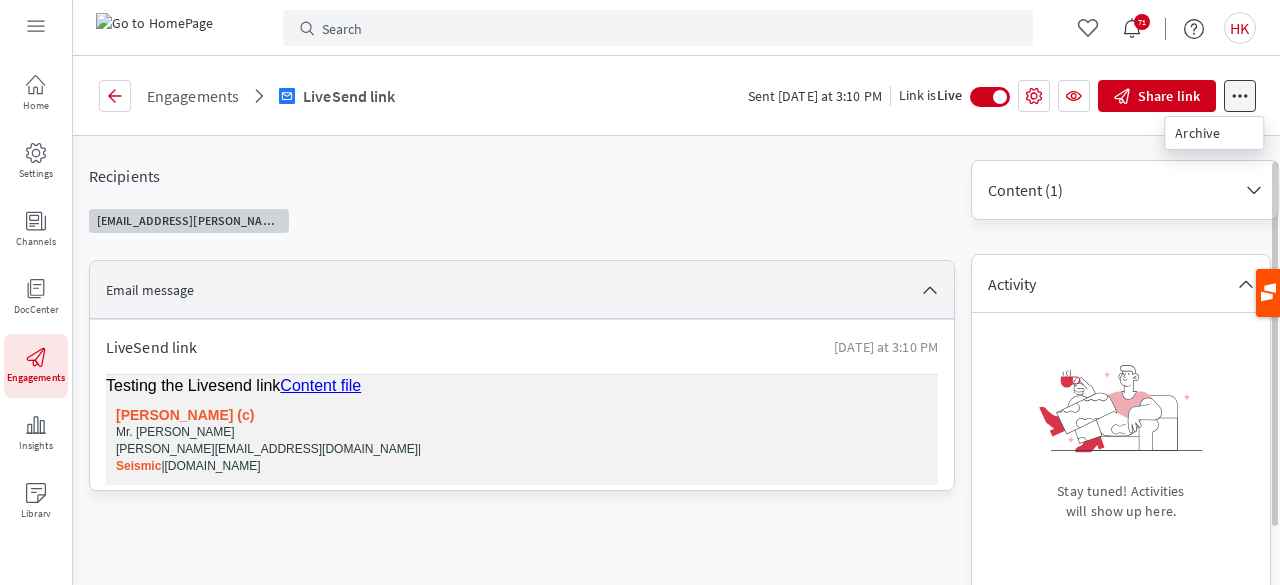 click on "Email message" at bounding box center (522, 289) 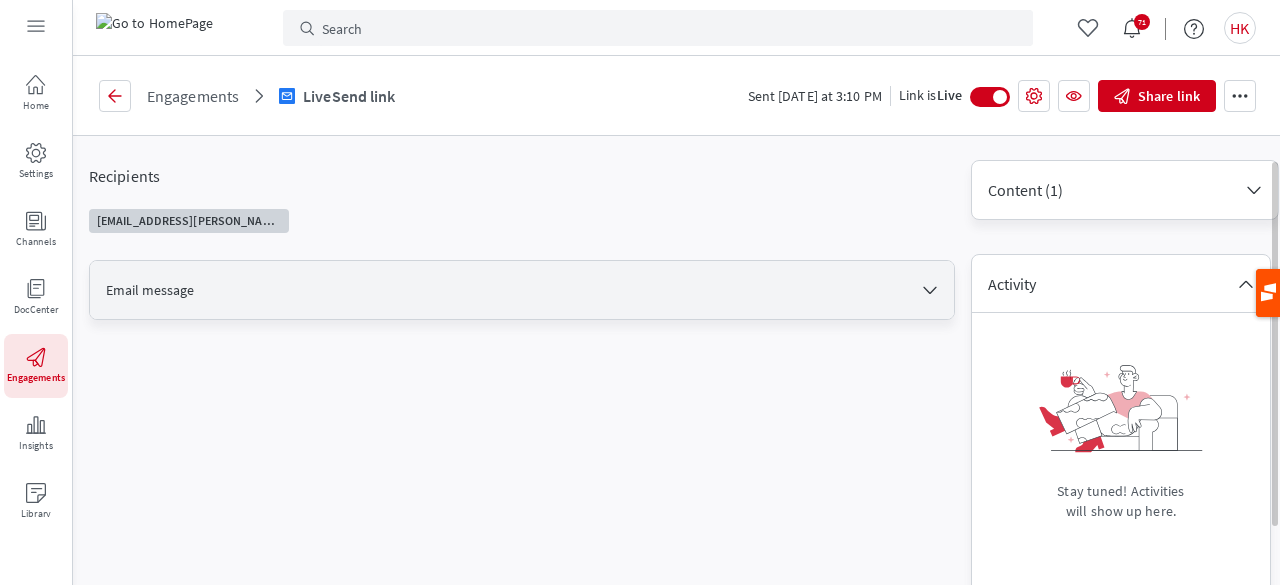click on "Email message" at bounding box center [522, 290] 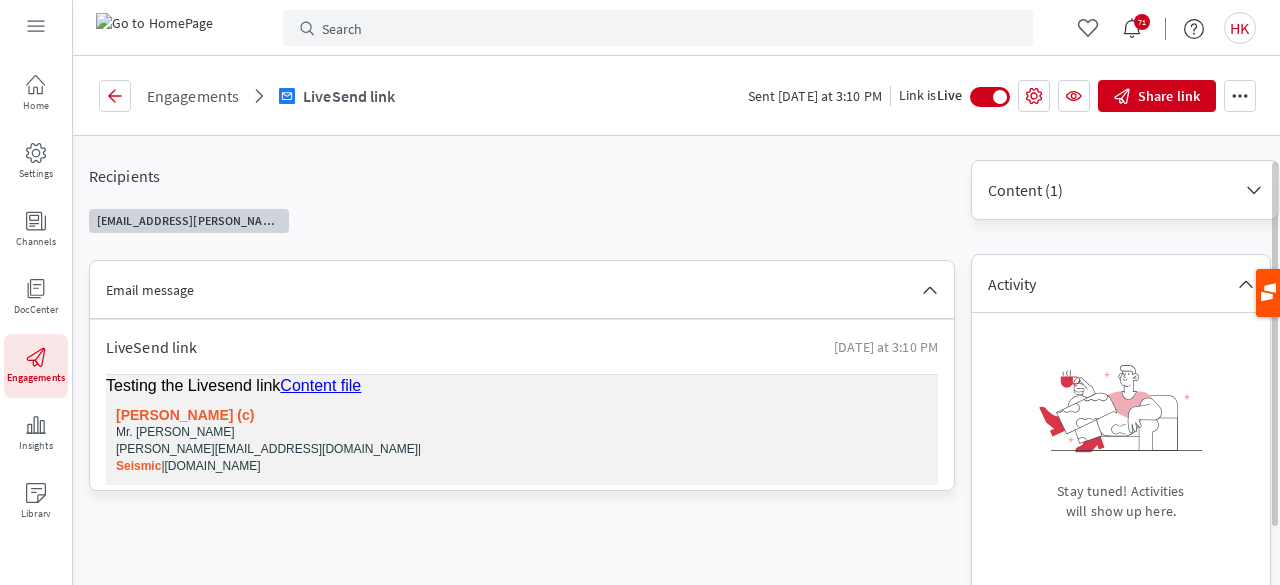 click on "LiveSend link" at bounding box center (151, 347) 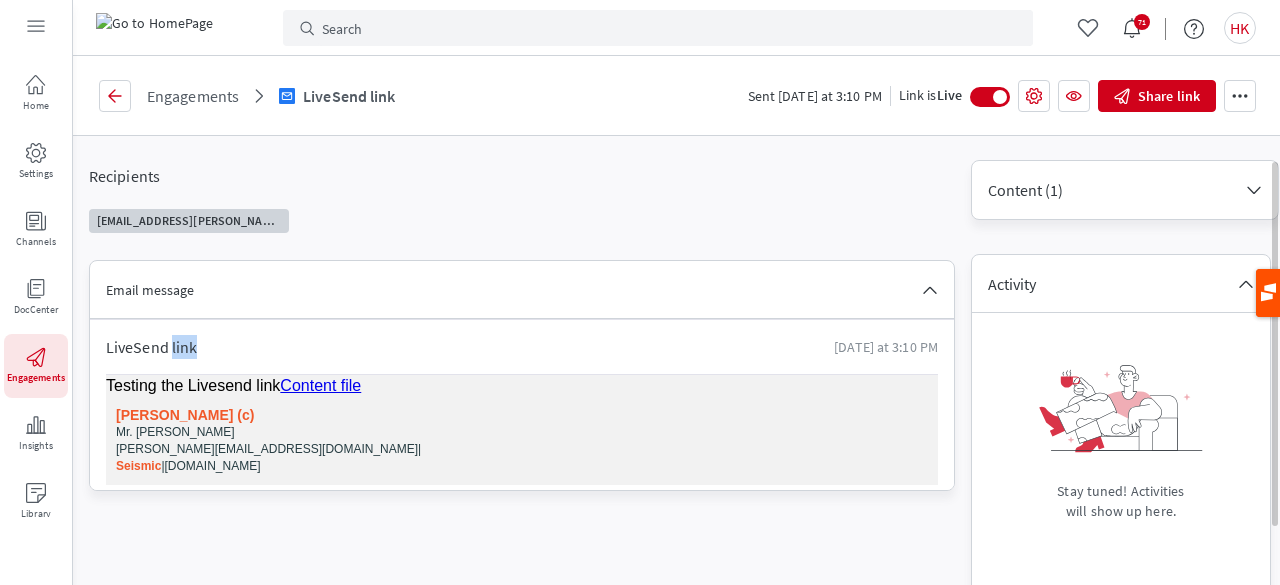 click on "LiveSend link" at bounding box center [151, 347] 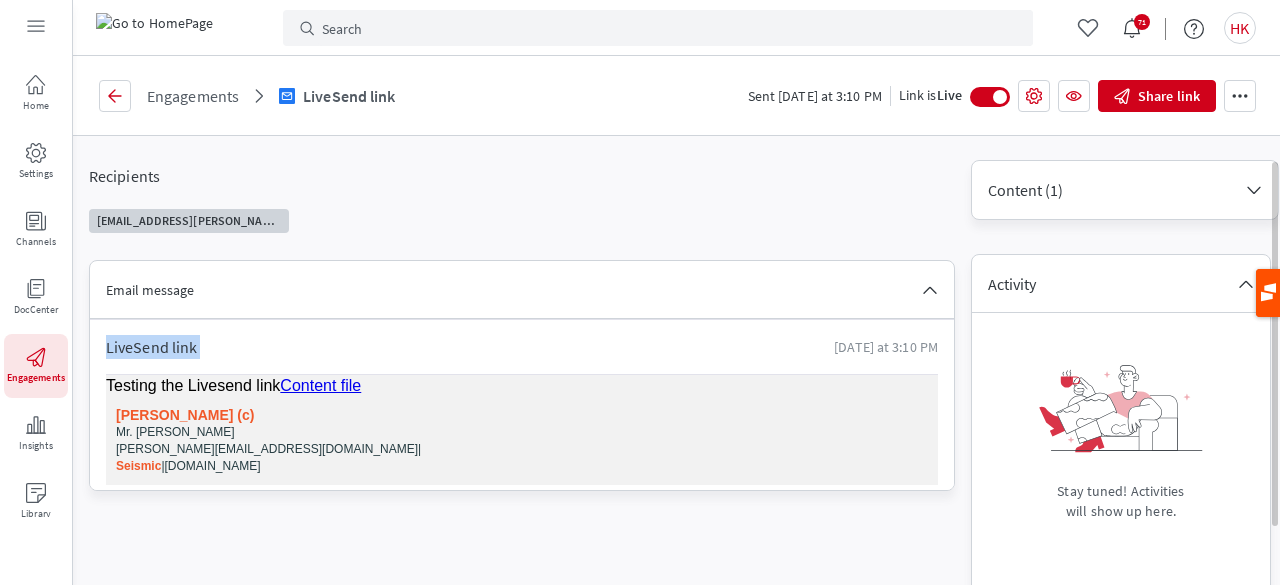 click on "LiveSend link" at bounding box center [151, 347] 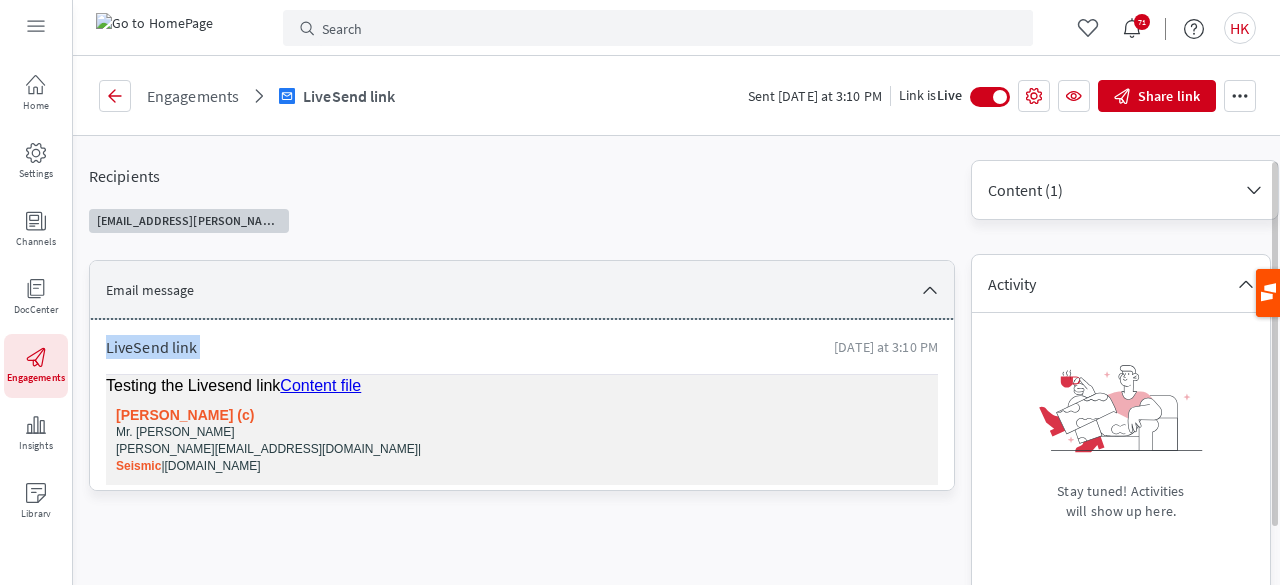click on "Email message" at bounding box center (510, 290) 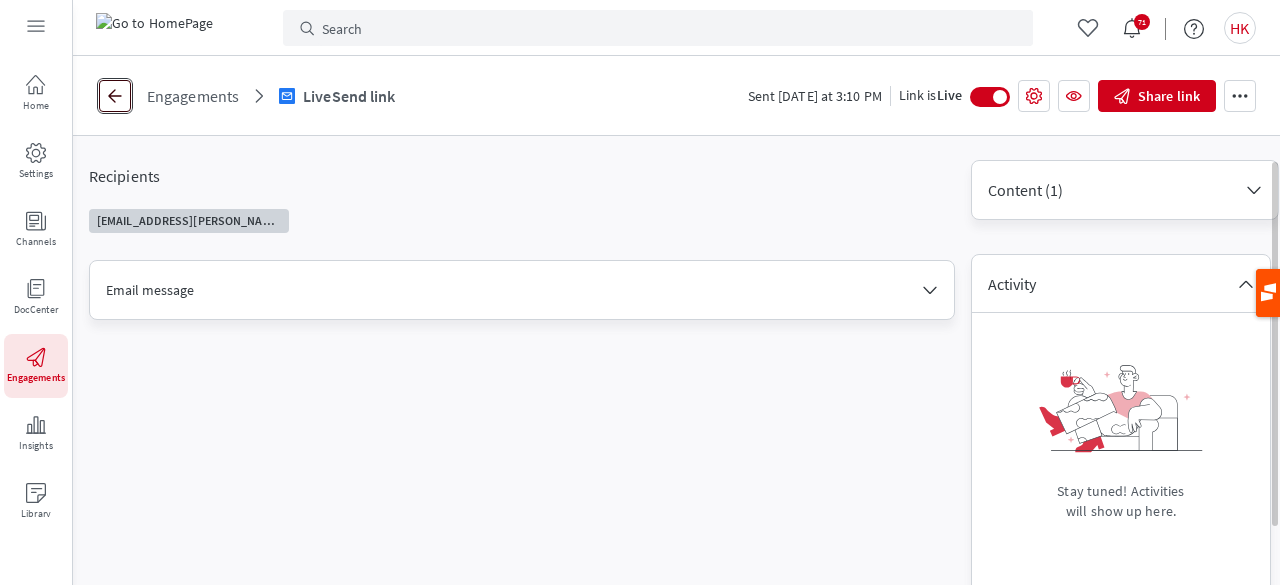 click on "ECW_Common_GoBack" at bounding box center (115, 96) 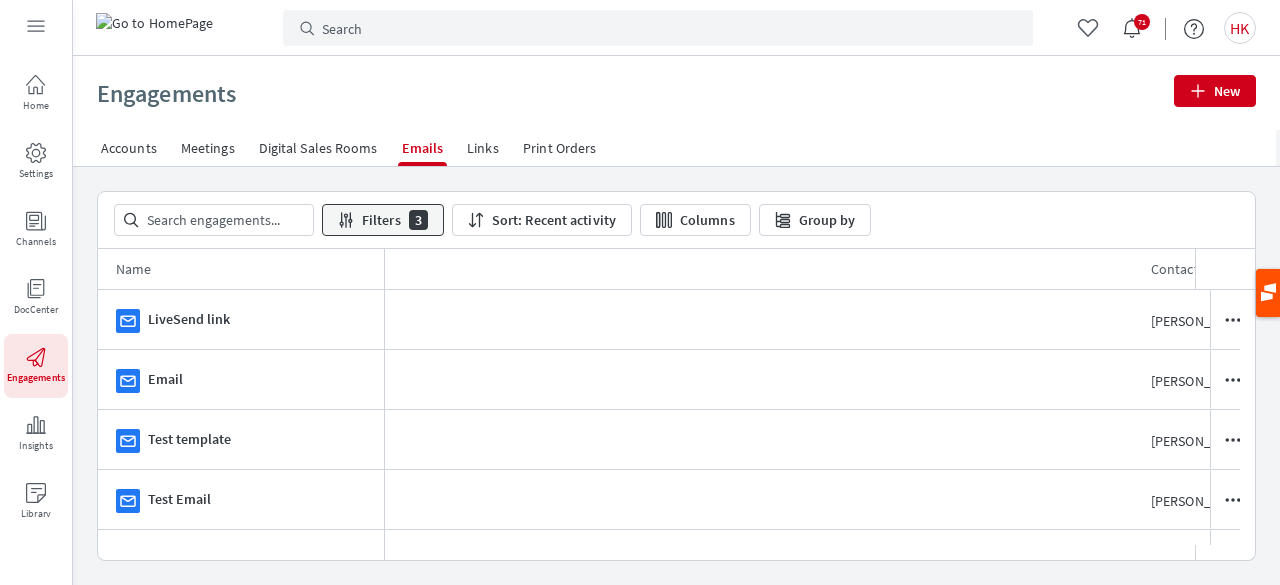scroll, scrollTop: 0, scrollLeft: 1287, axis: horizontal 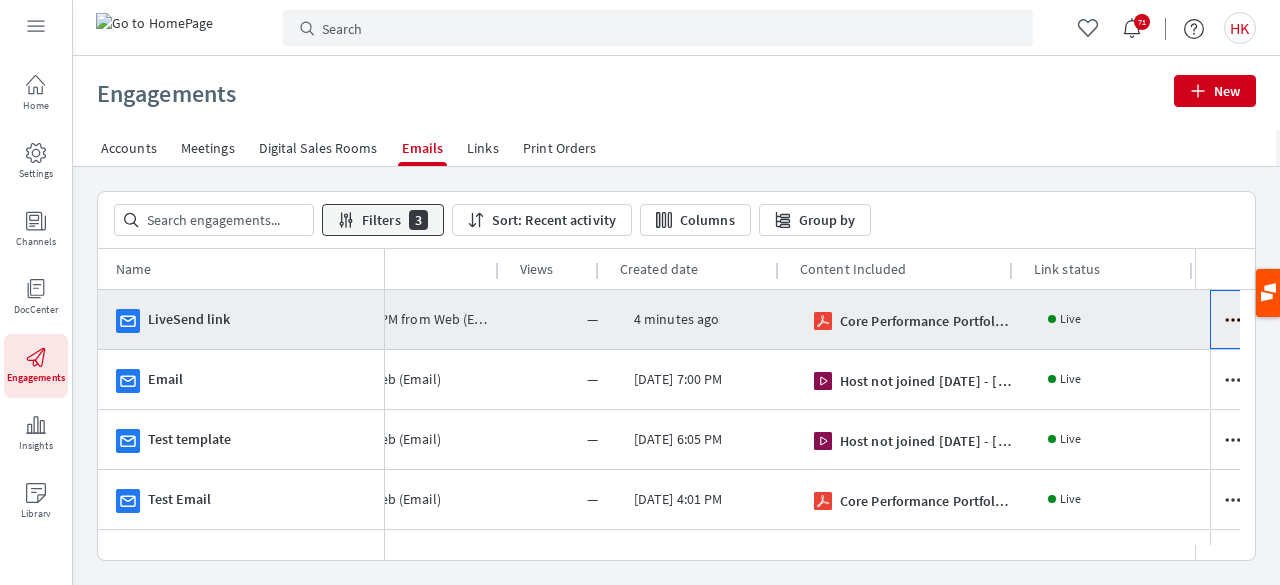 click 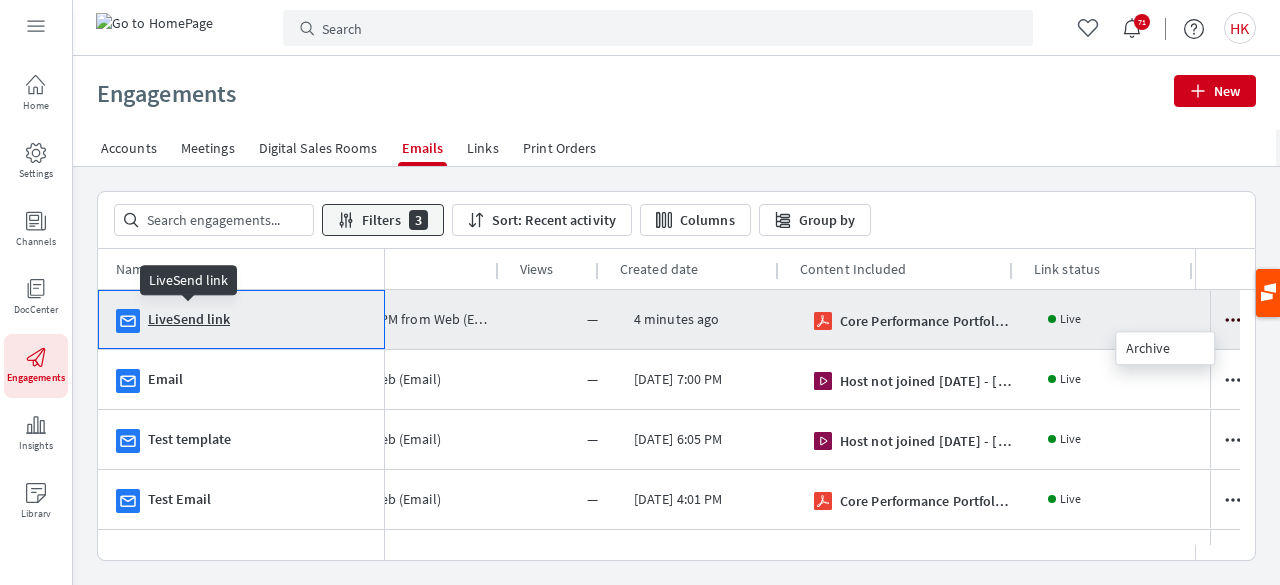 click on "LiveSend link" at bounding box center (189, 319) 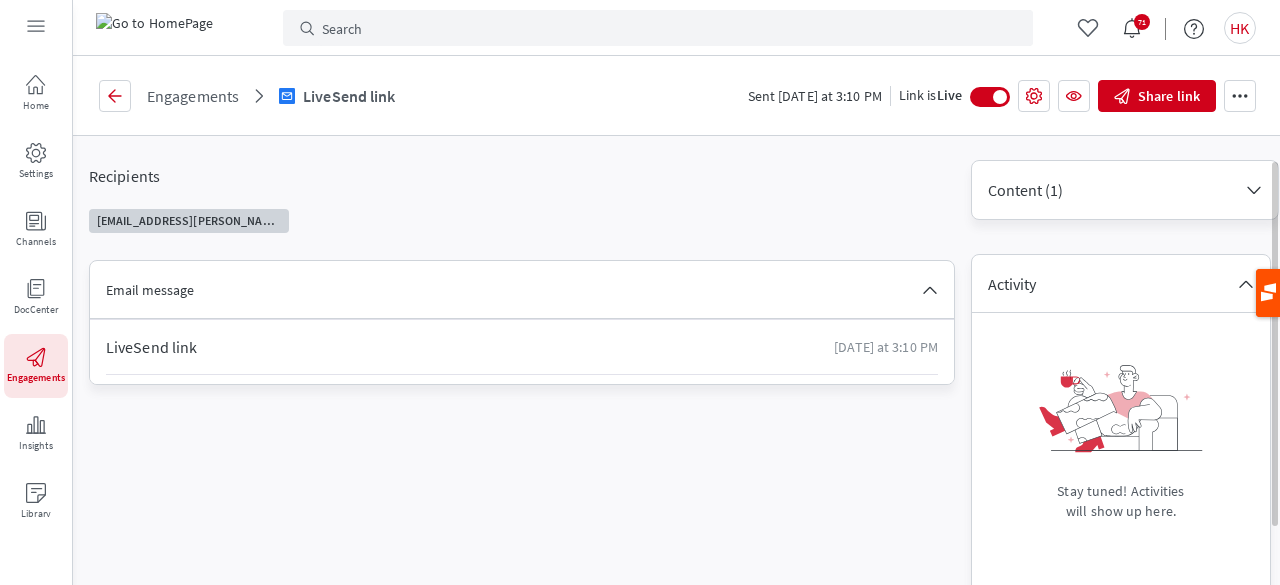 scroll, scrollTop: 0, scrollLeft: 0, axis: both 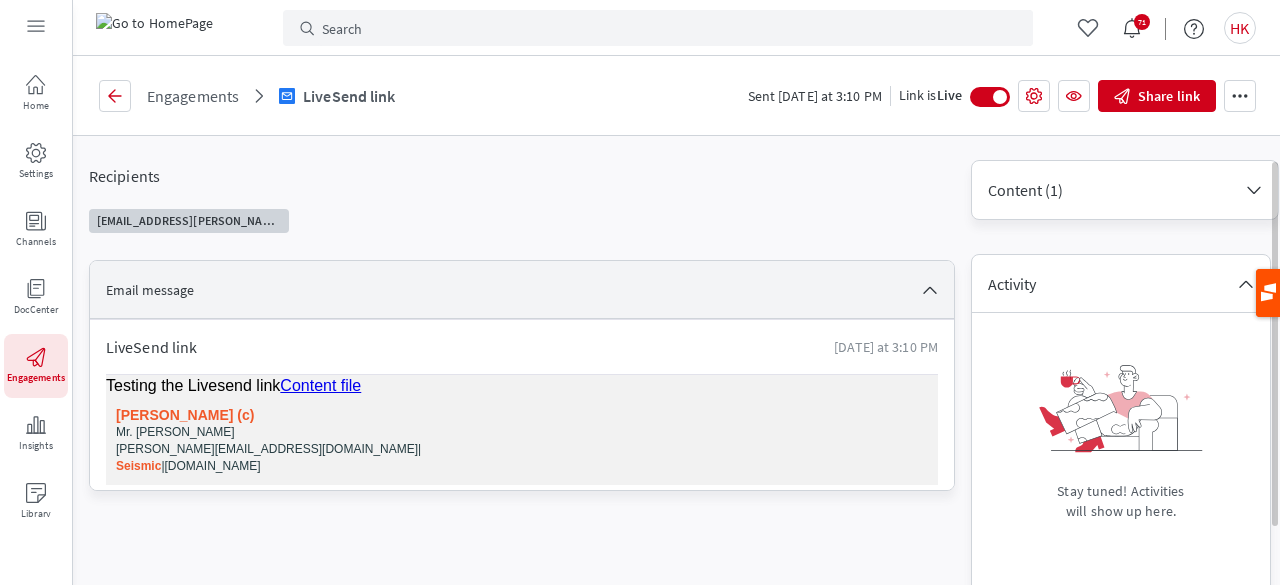 click on "Email message" at bounding box center [150, 290] 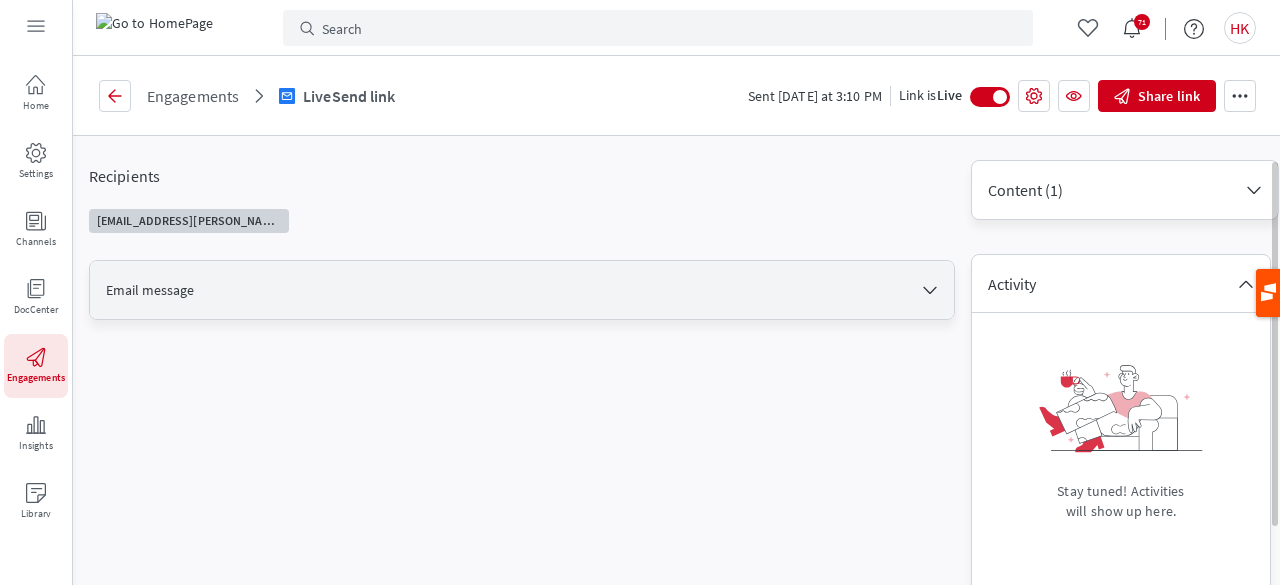 click on "Email message" at bounding box center (150, 290) 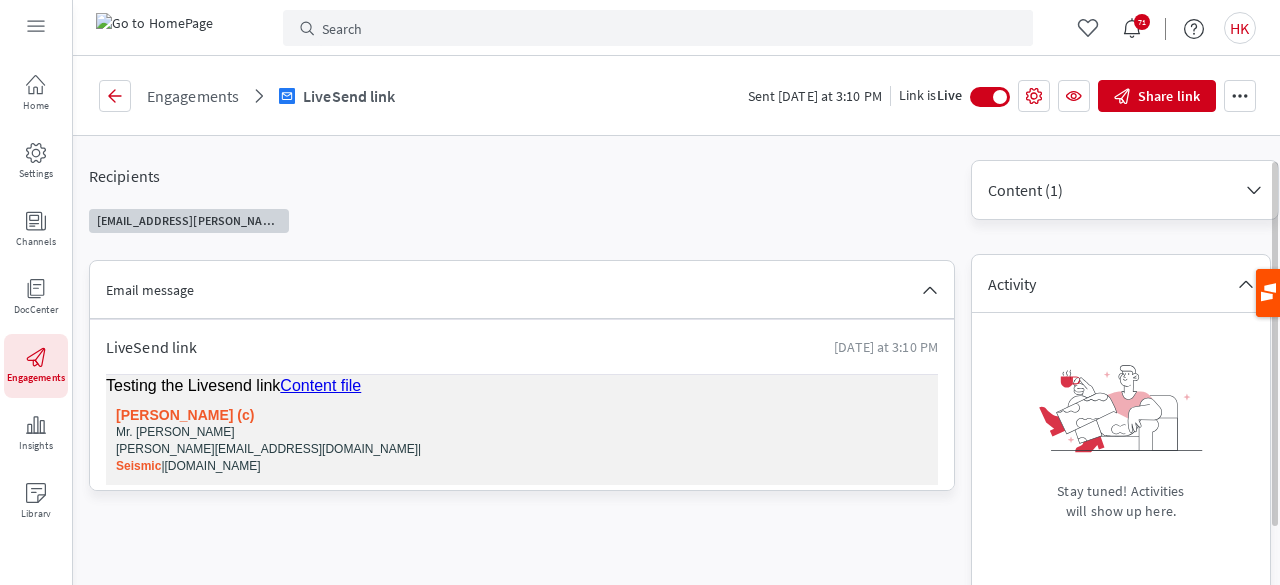 click on "LiveSend link [DATE] at 3:10 PM" at bounding box center [522, 347] 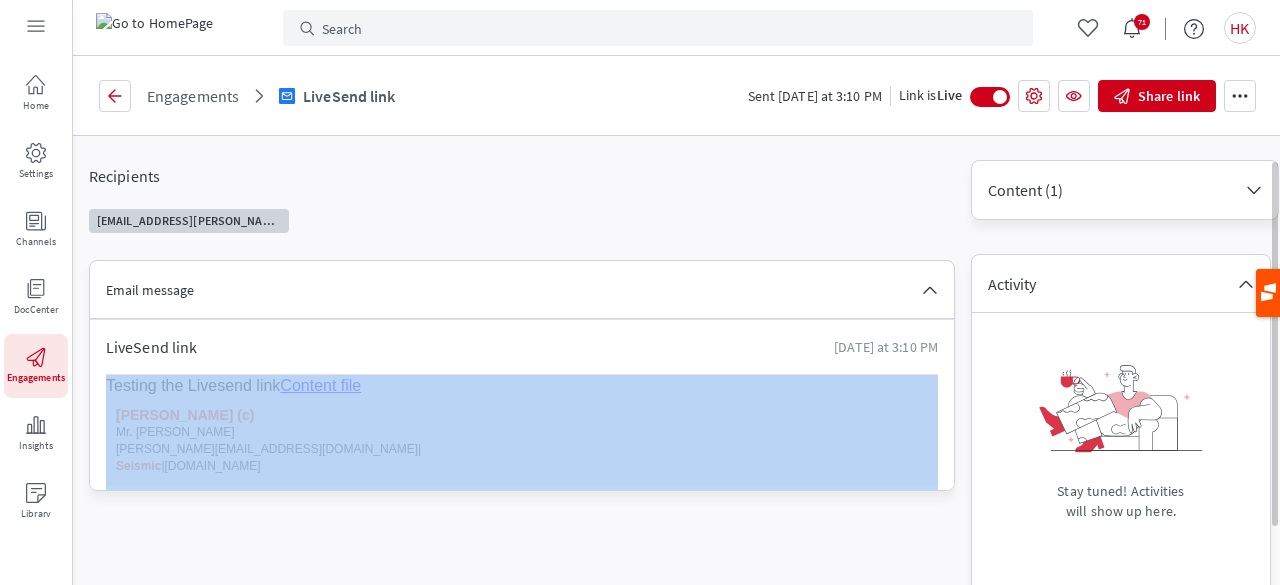 click at bounding box center (522, 432) 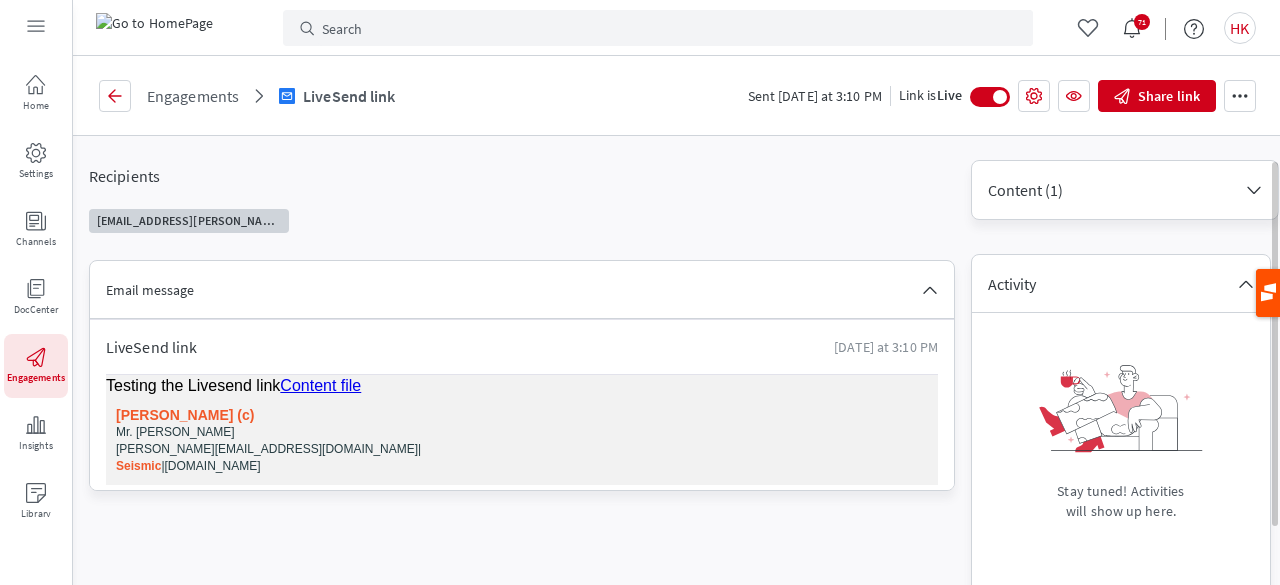 click on "[EMAIL_ADDRESS][PERSON_NAME][DOMAIN_NAME]" at bounding box center (189, 221) 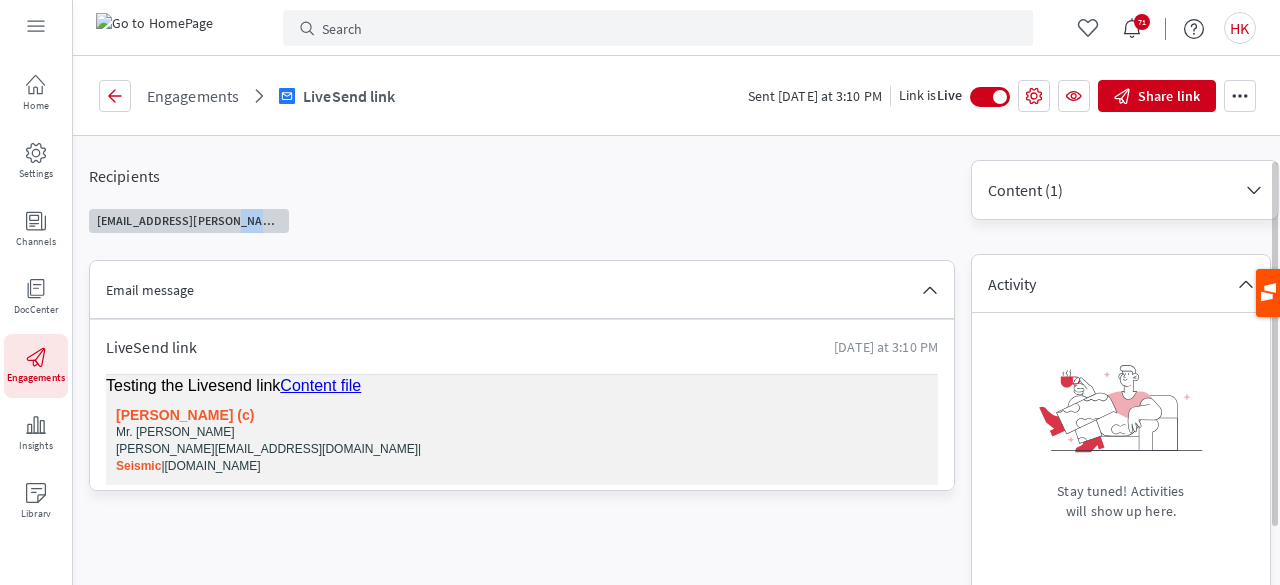 click on "[EMAIL_ADDRESS][PERSON_NAME][DOMAIN_NAME]" at bounding box center (189, 221) 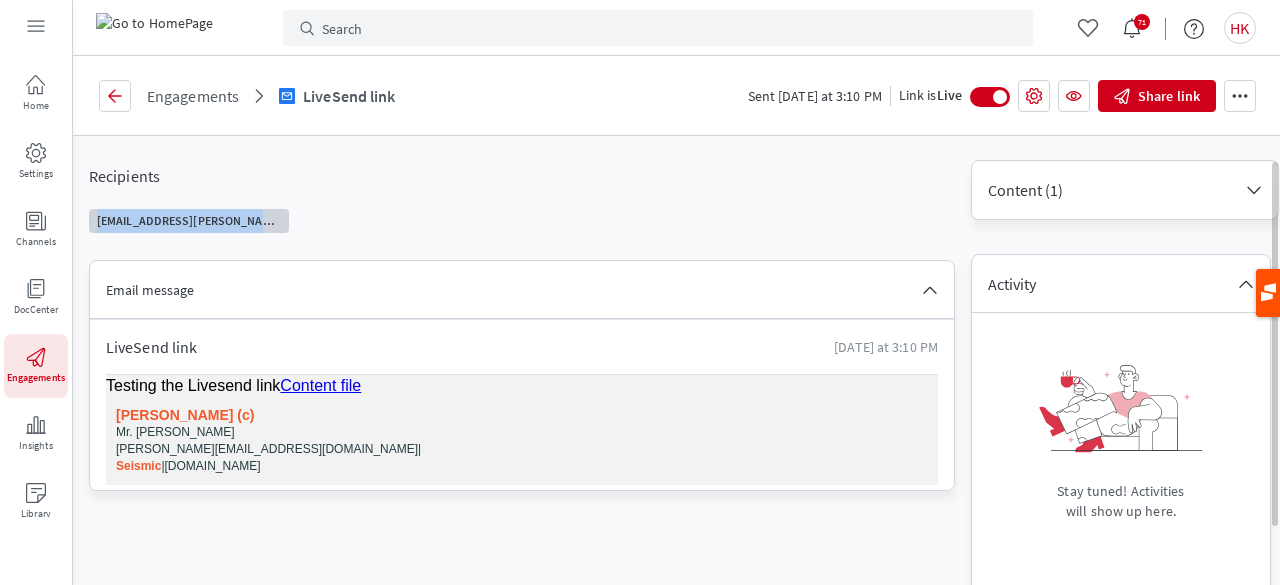 click on "[EMAIL_ADDRESS][PERSON_NAME][DOMAIN_NAME]" at bounding box center [189, 221] 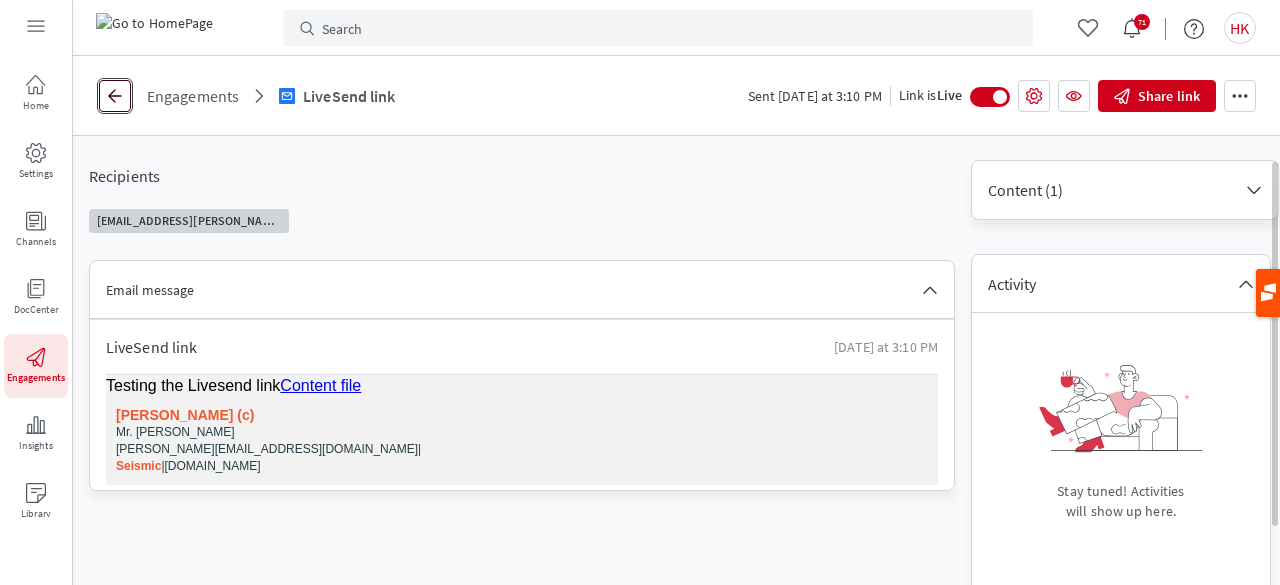 click on "ECW_Common_GoBack" at bounding box center [115, 96] 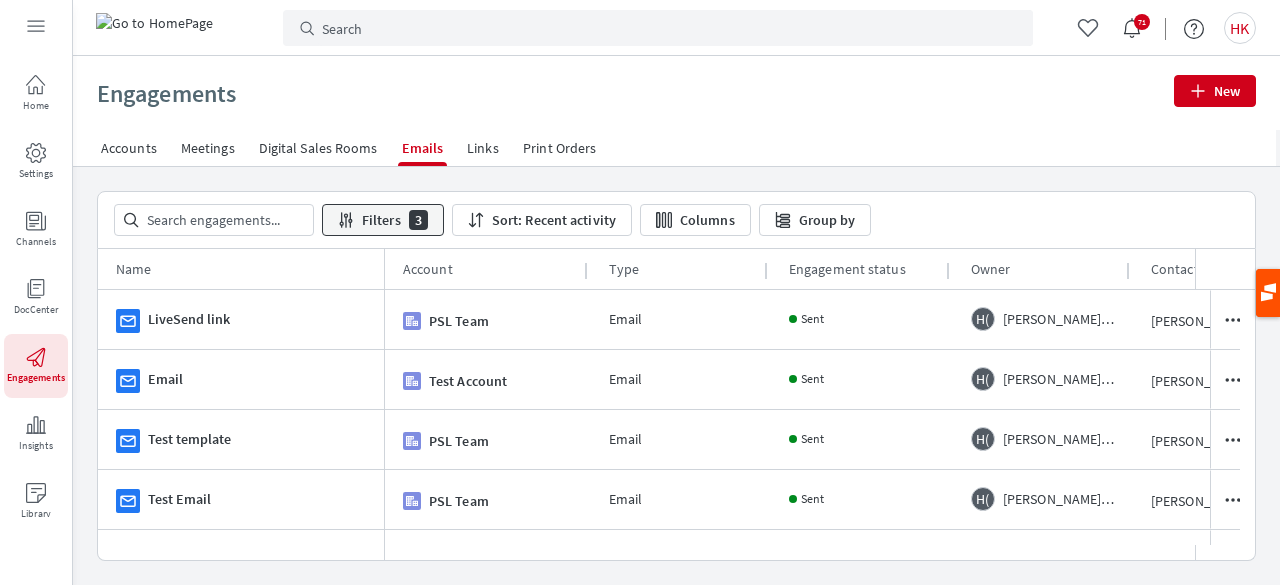 scroll, scrollTop: 0, scrollLeft: 2, axis: horizontal 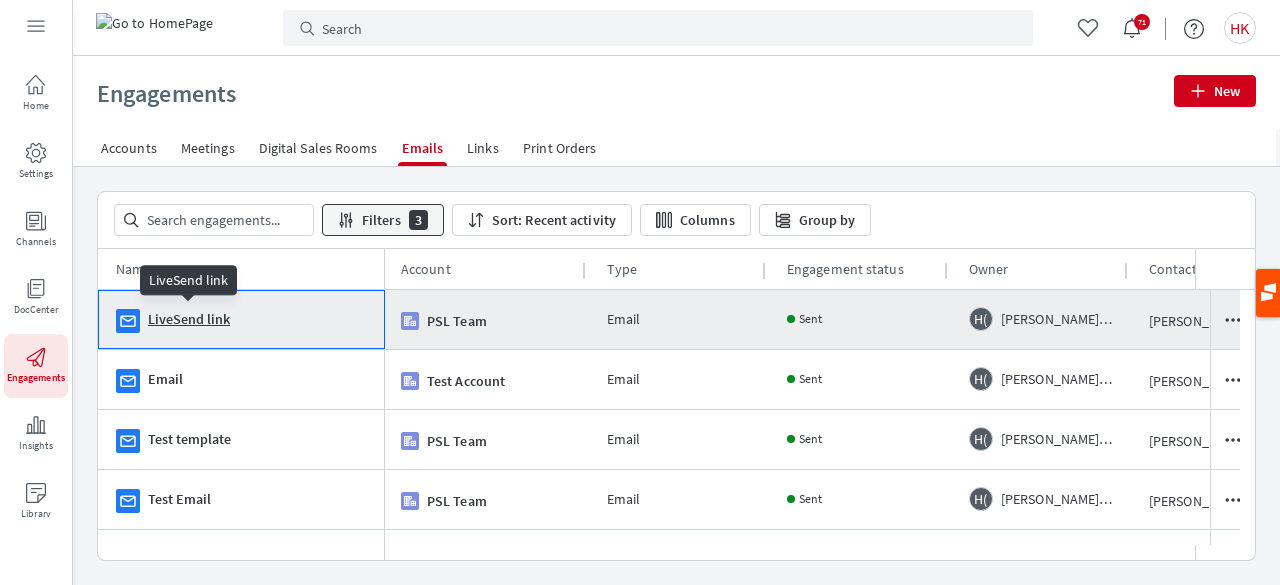 click on "LiveSend link" at bounding box center [189, 319] 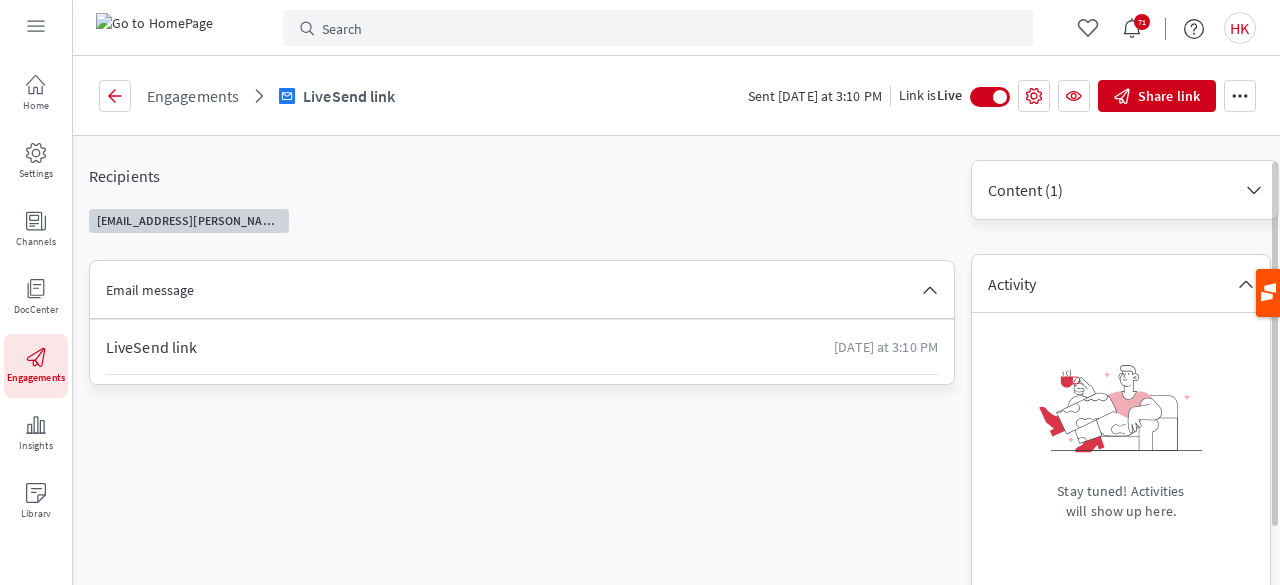 scroll, scrollTop: 0, scrollLeft: 0, axis: both 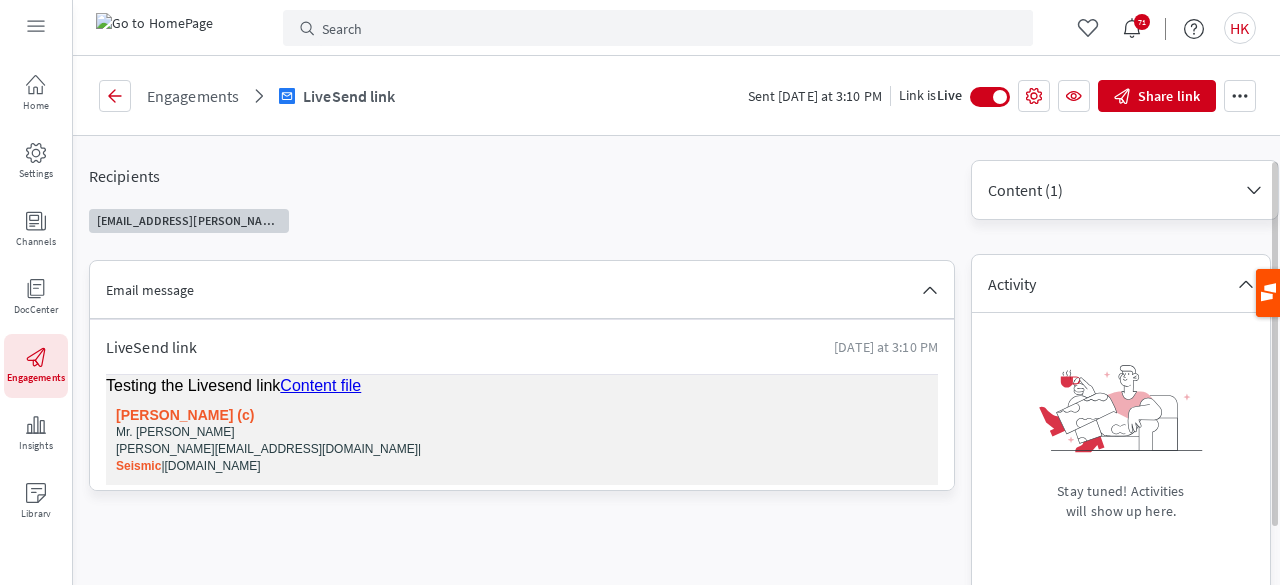 click on "[EMAIL_ADDRESS][PERSON_NAME][DOMAIN_NAME]" at bounding box center [189, 221] 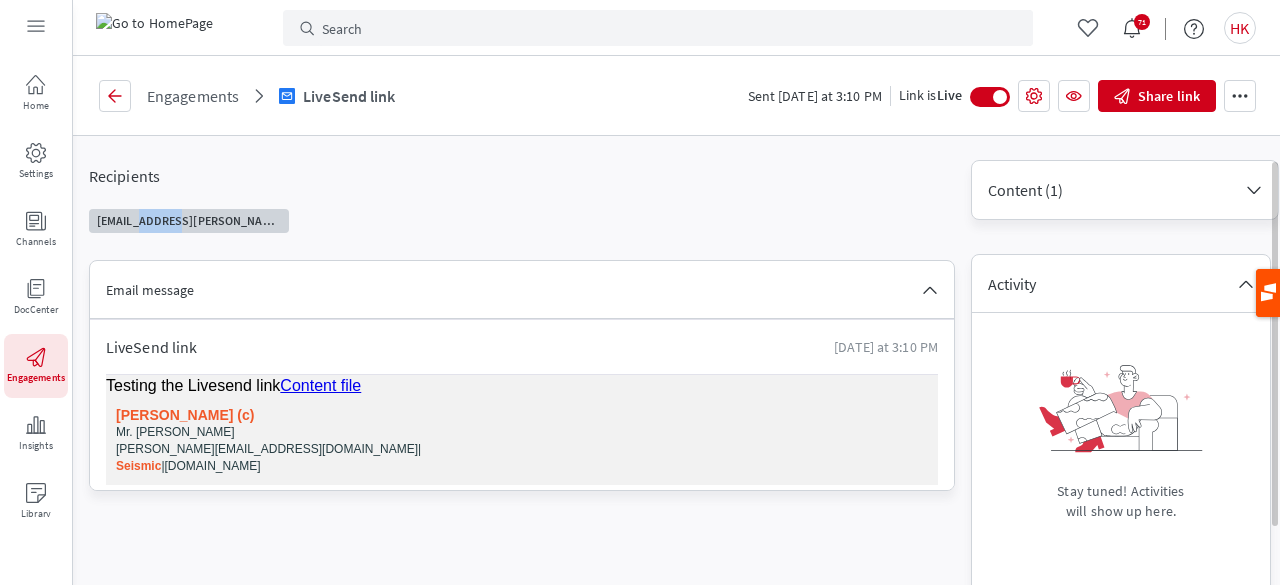click on "[EMAIL_ADDRESS][PERSON_NAME][DOMAIN_NAME]" at bounding box center (189, 221) 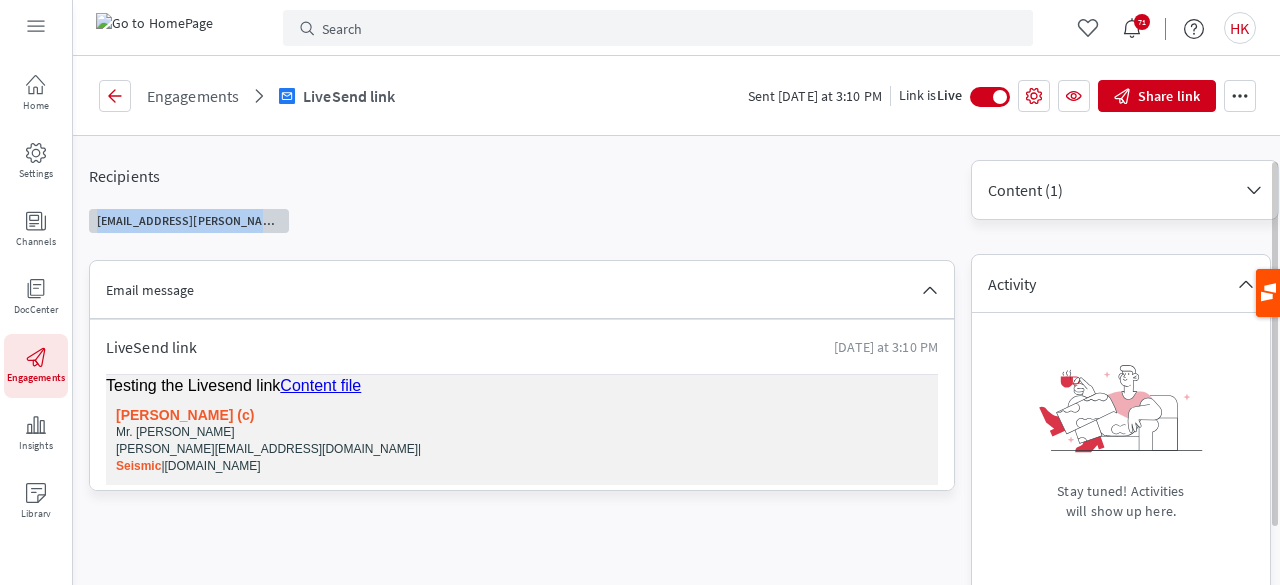 click on "[EMAIL_ADDRESS][PERSON_NAME][DOMAIN_NAME]" at bounding box center (189, 221) 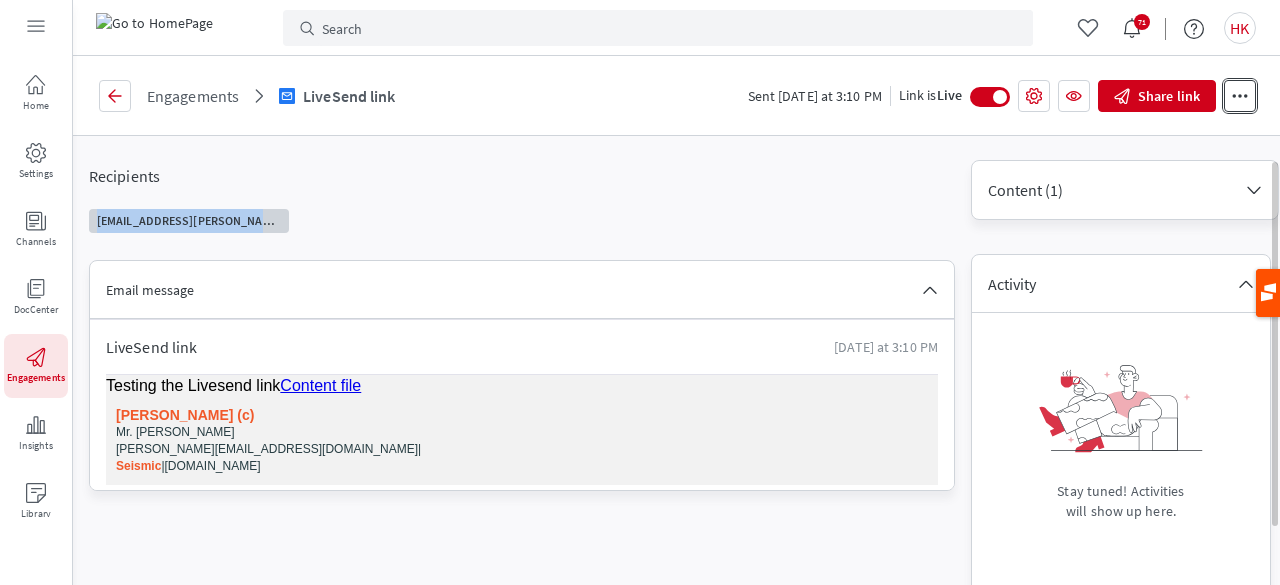 click on "More actions" at bounding box center (1240, 96) 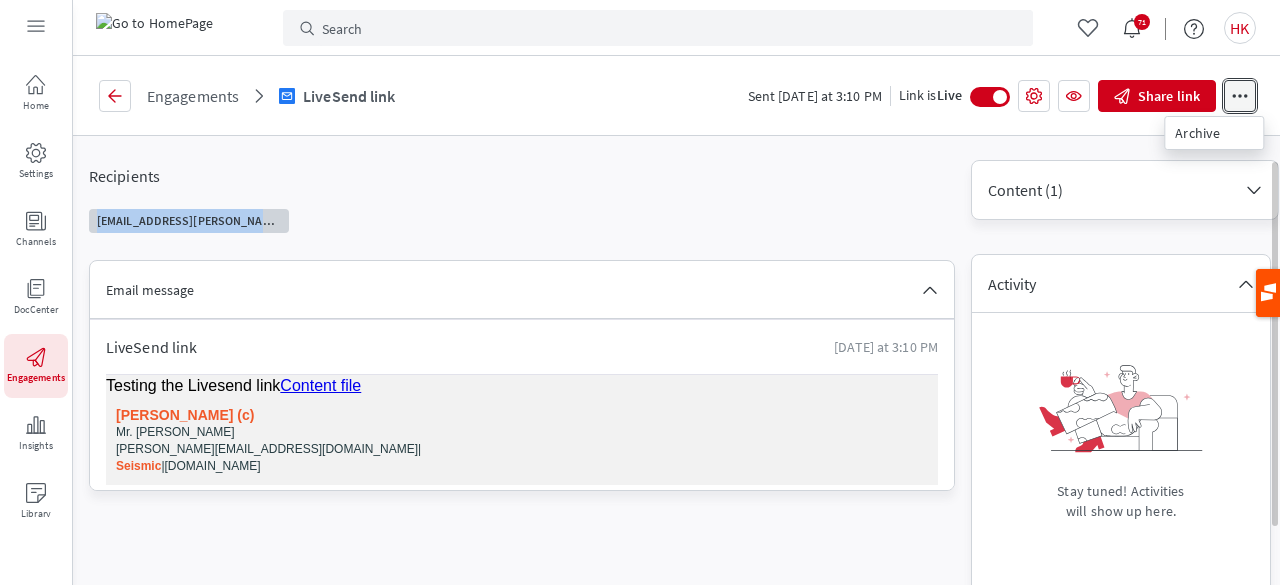 click on "More actions" at bounding box center [1240, 96] 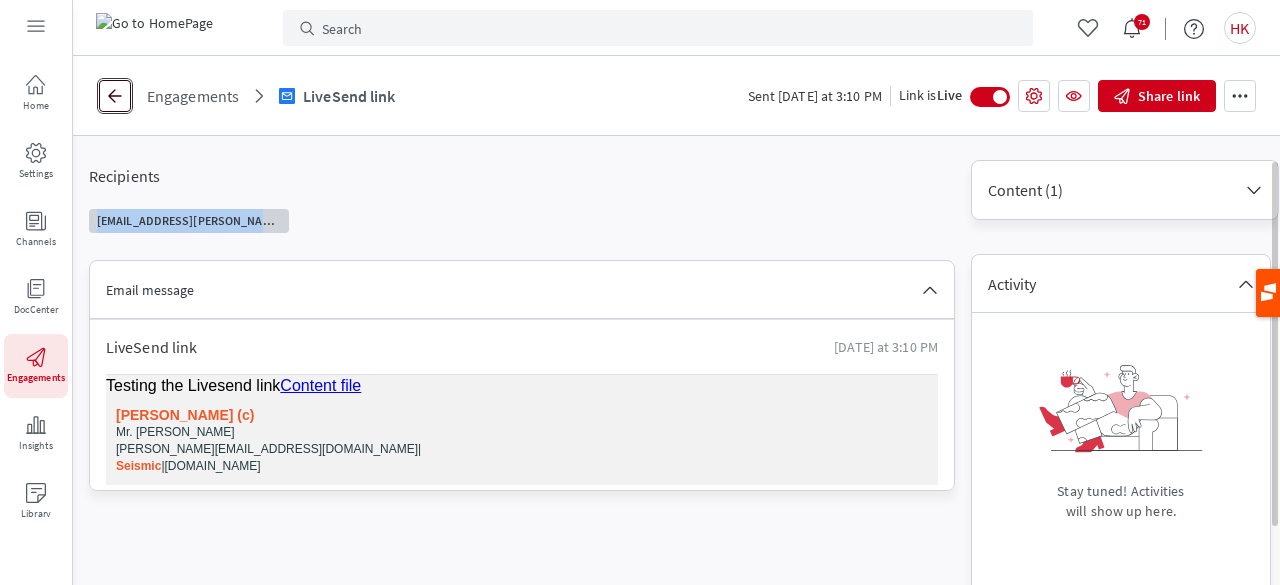 click on "ECW_Common_GoBack" at bounding box center [115, 96] 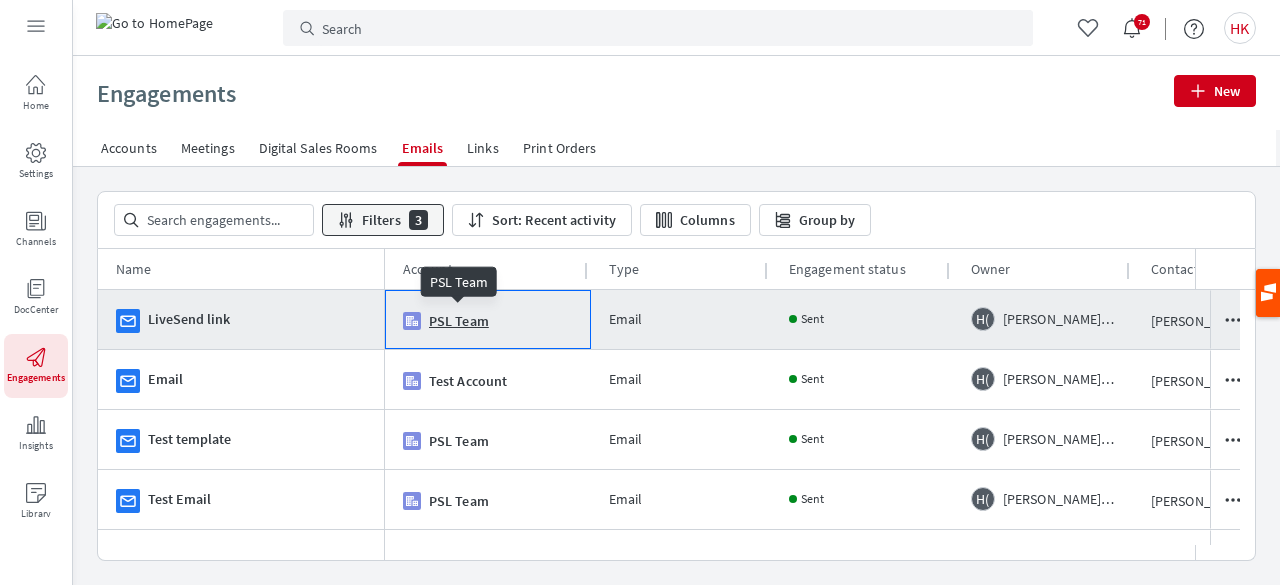 click on "PSL Team" at bounding box center (459, 321) 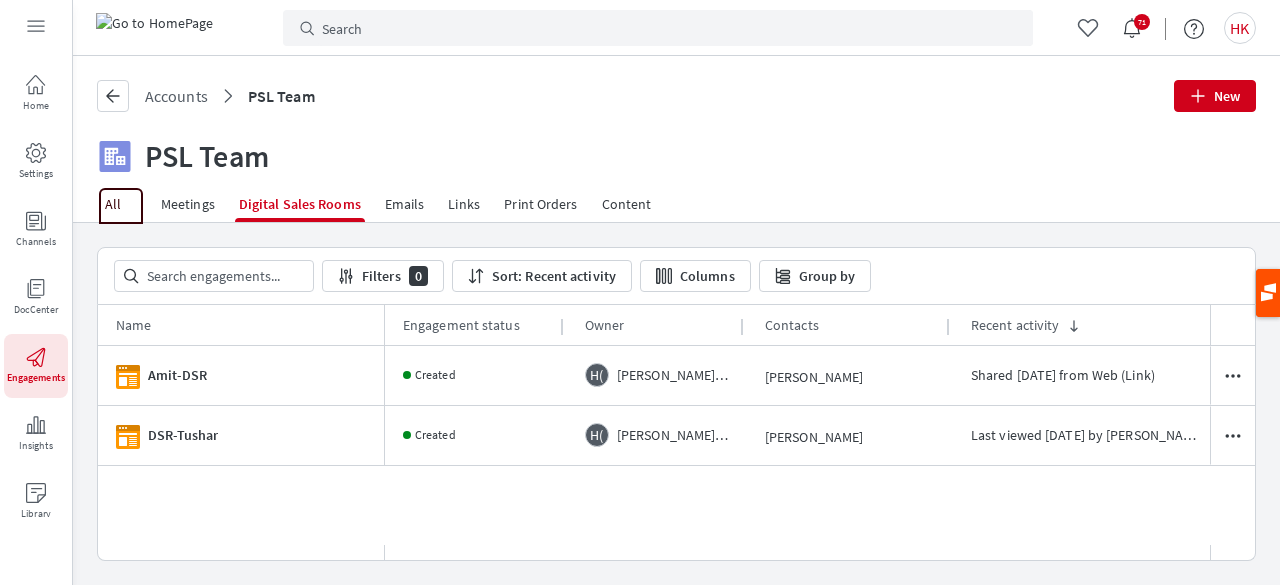 click on "All" at bounding box center (121, 204) 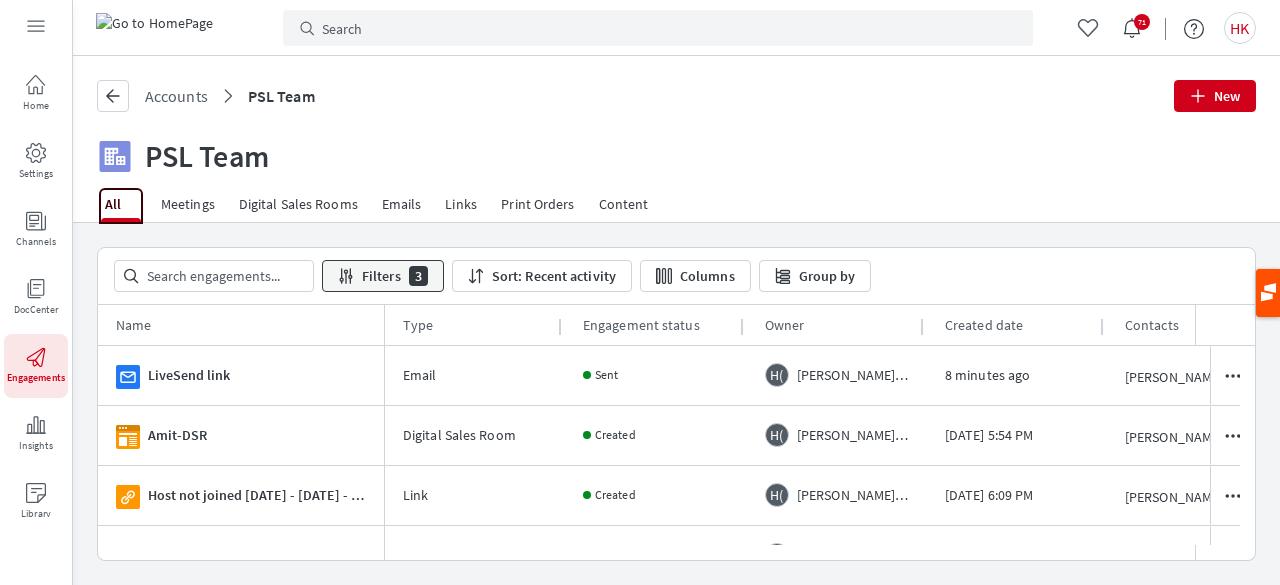 click on "All" at bounding box center (121, 204) 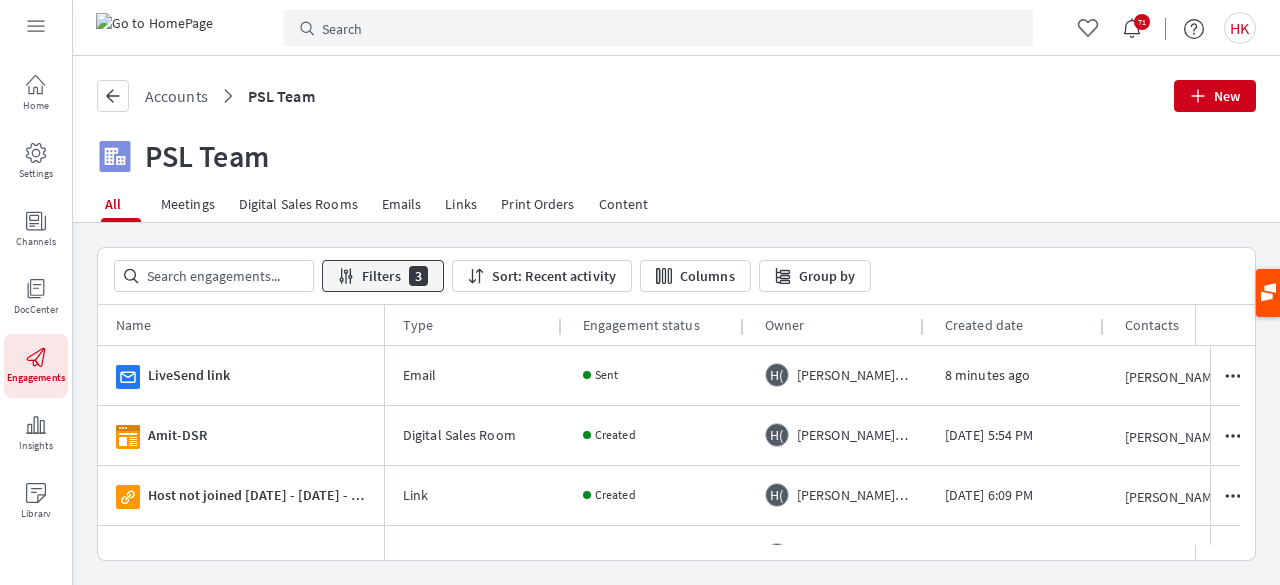 click on "Quick Search Filters 3 Sort: Recent activity Column Visibility Columns Grouping Group by
Filters  (3) Engagement list My engagements People [PERSON_NAME] (c)   Show only owners Date created Open date picker Select a date range   ,   -   ,   Clear value Recent activity Last 90 days   Engagement type All Engagement status All   Show only archived engagements Clear all filters Close filter panel Drag here to set row groups Drag here to set column labels
Name
Type
1" at bounding box center (676, 404) 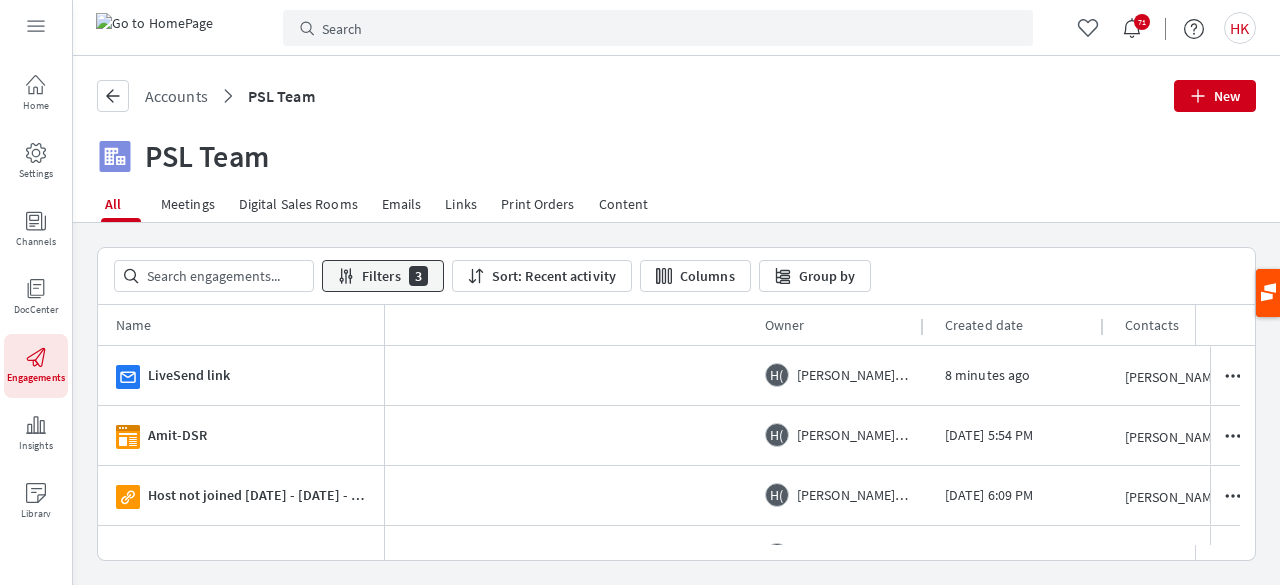 scroll, scrollTop: 0, scrollLeft: 709, axis: horizontal 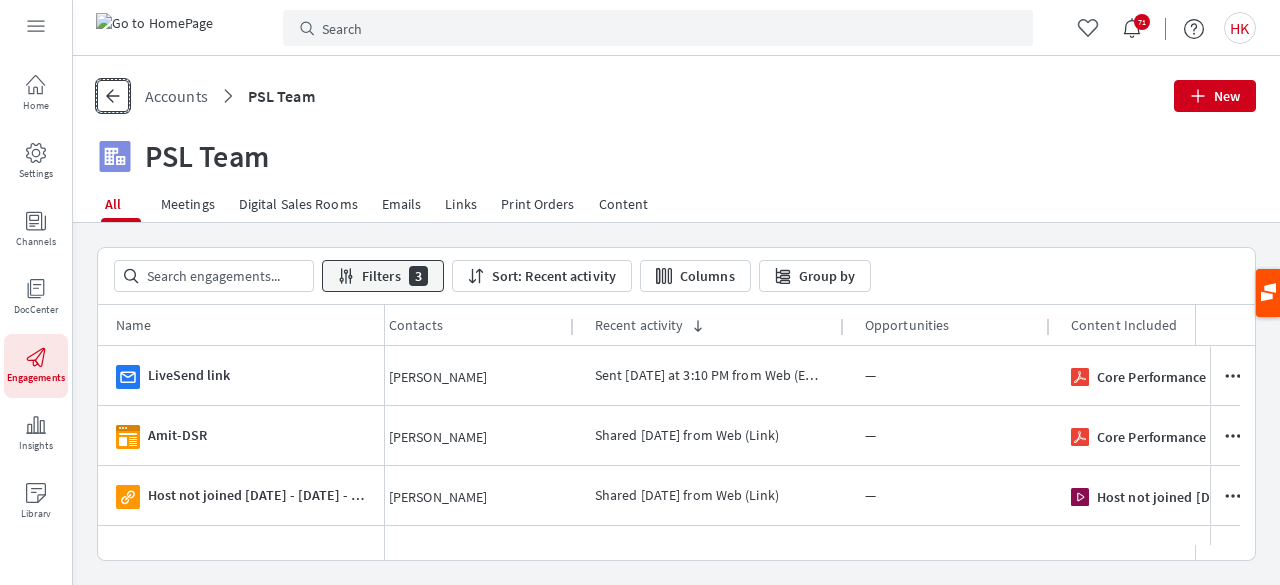 click on "Go Back" at bounding box center (113, 96) 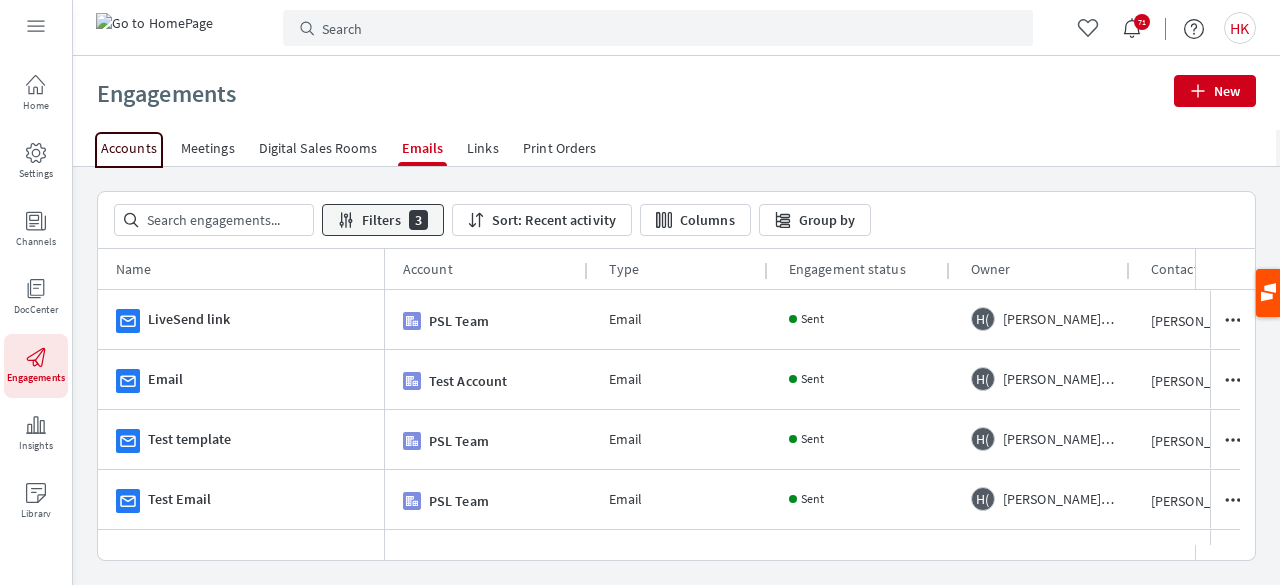 click on "Accounts" at bounding box center [129, 148] 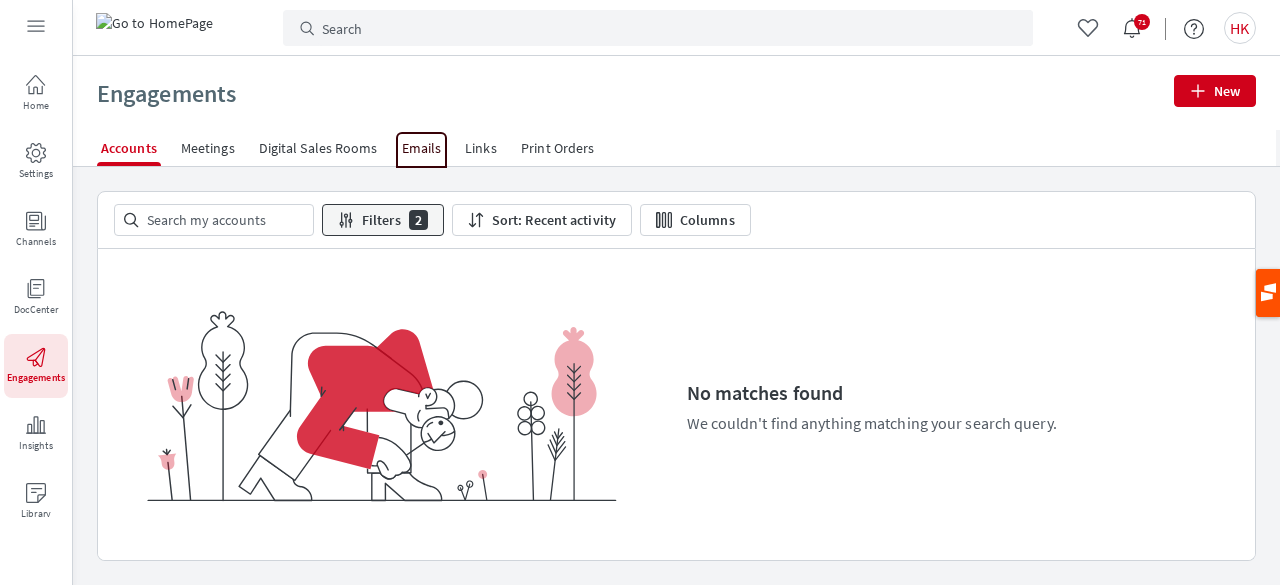 click on "Emails" at bounding box center [422, 148] 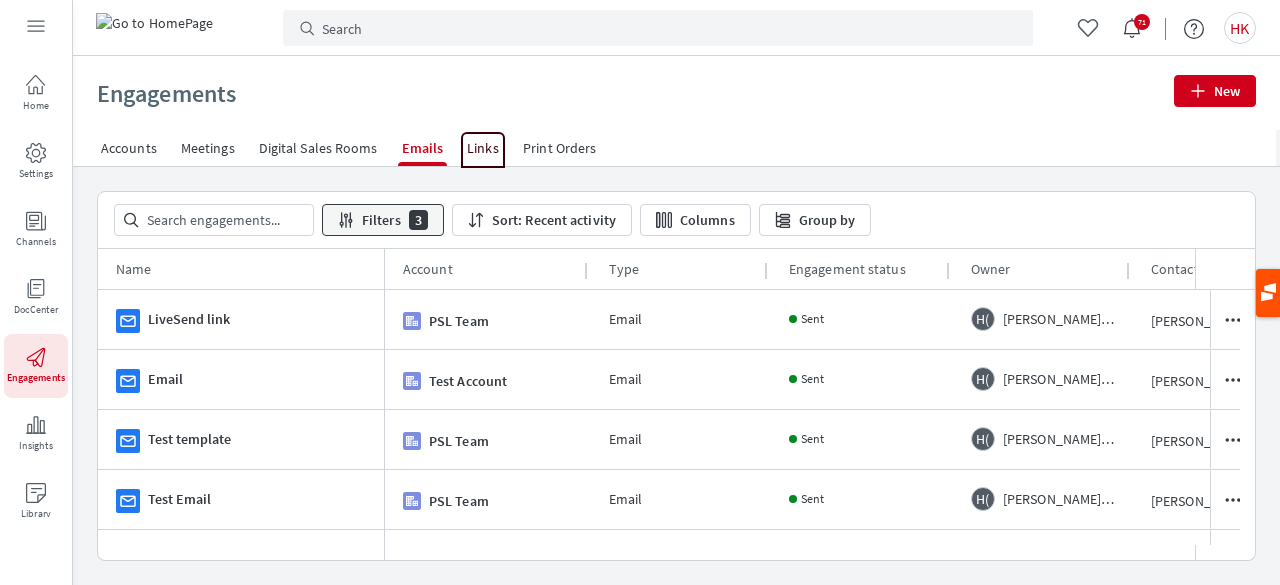 click on "Links" at bounding box center (483, 148) 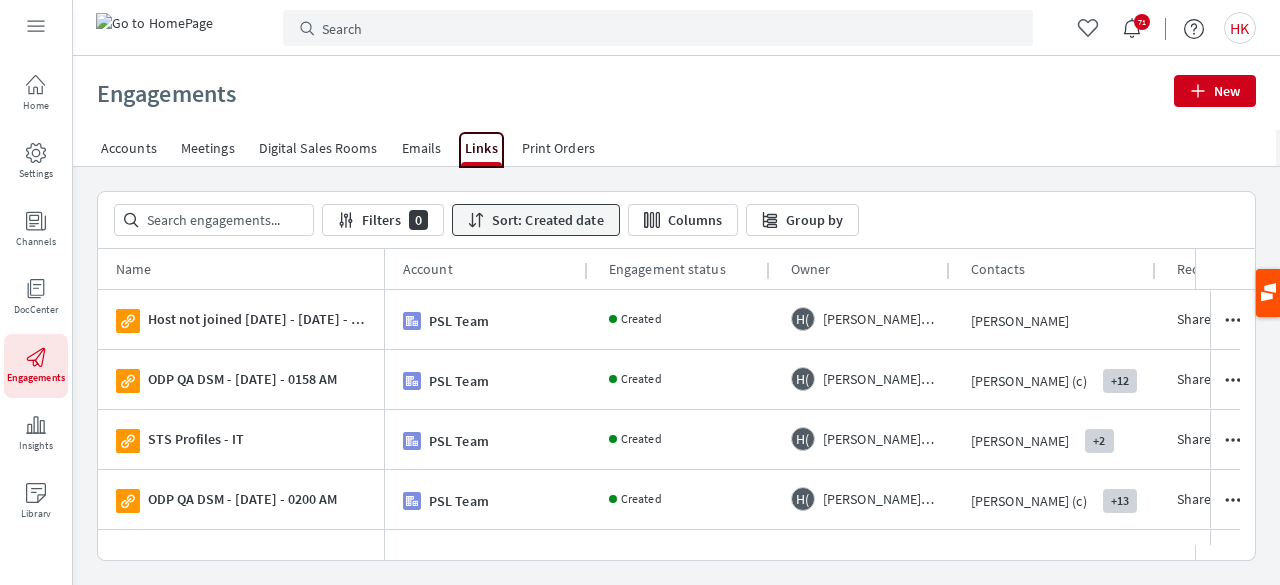click on "Links" at bounding box center (481, 148) 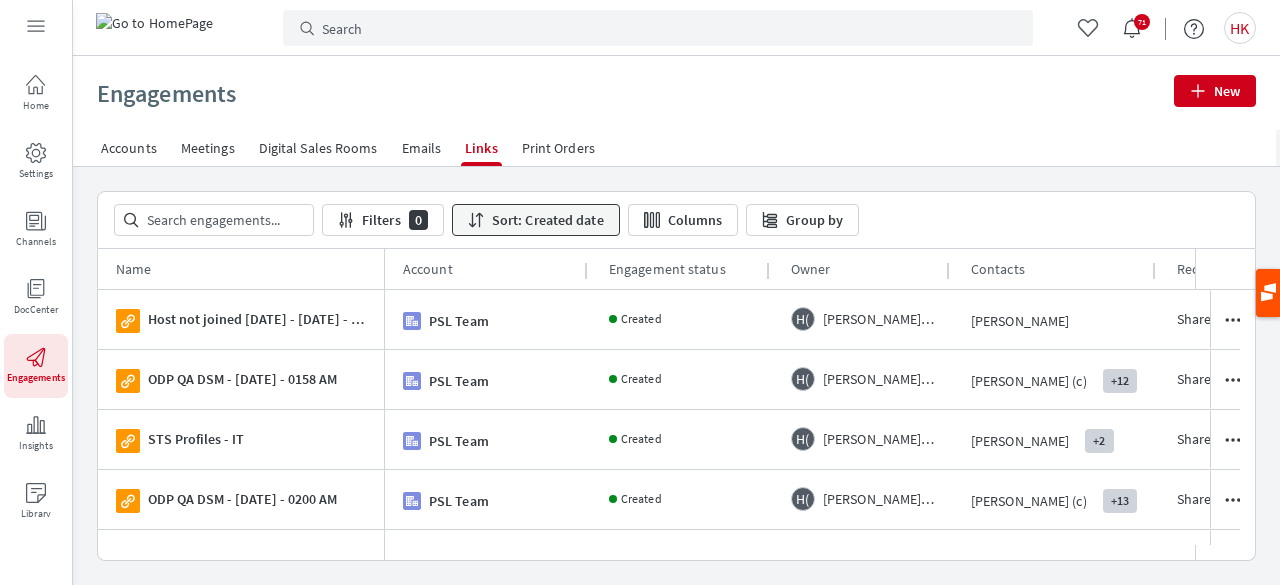 click on "Quick Search Filters 0 Sort: Created date Column Visibility Columns Grouping Group by" at bounding box center [676, 220] 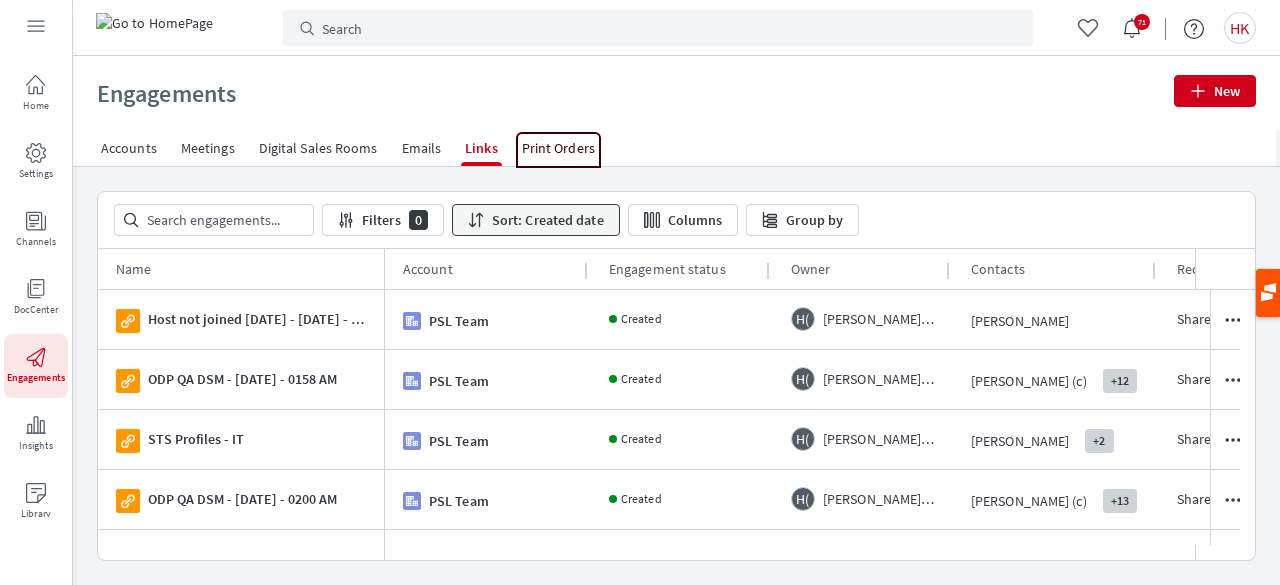 click on "Print Orders" at bounding box center (558, 148) 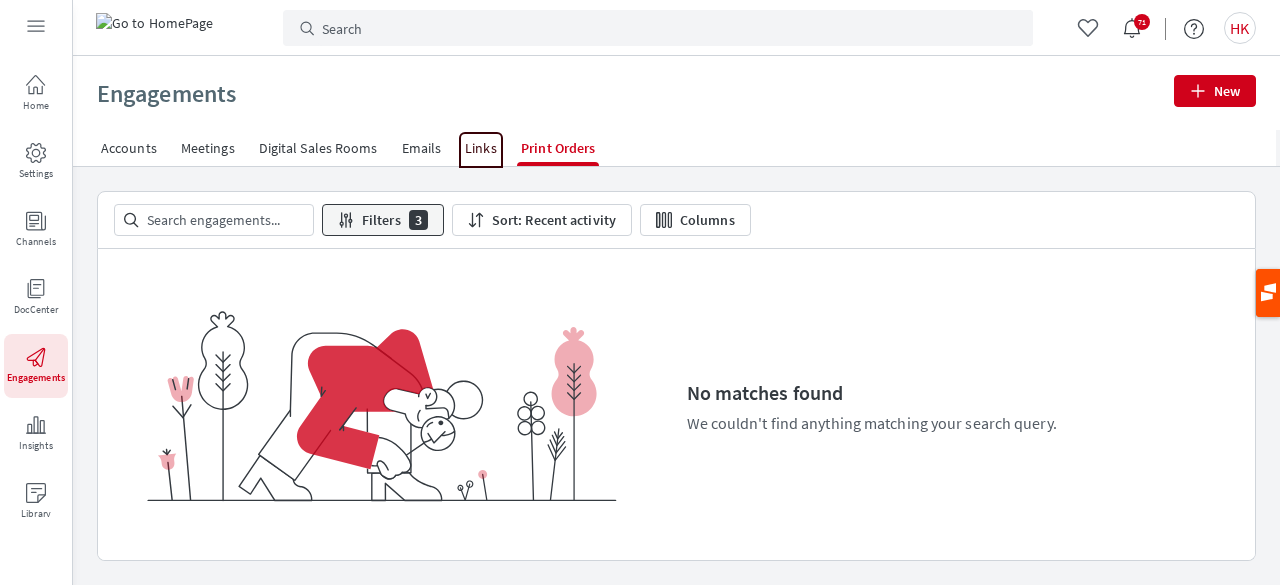 click on "Links" at bounding box center (481, 148) 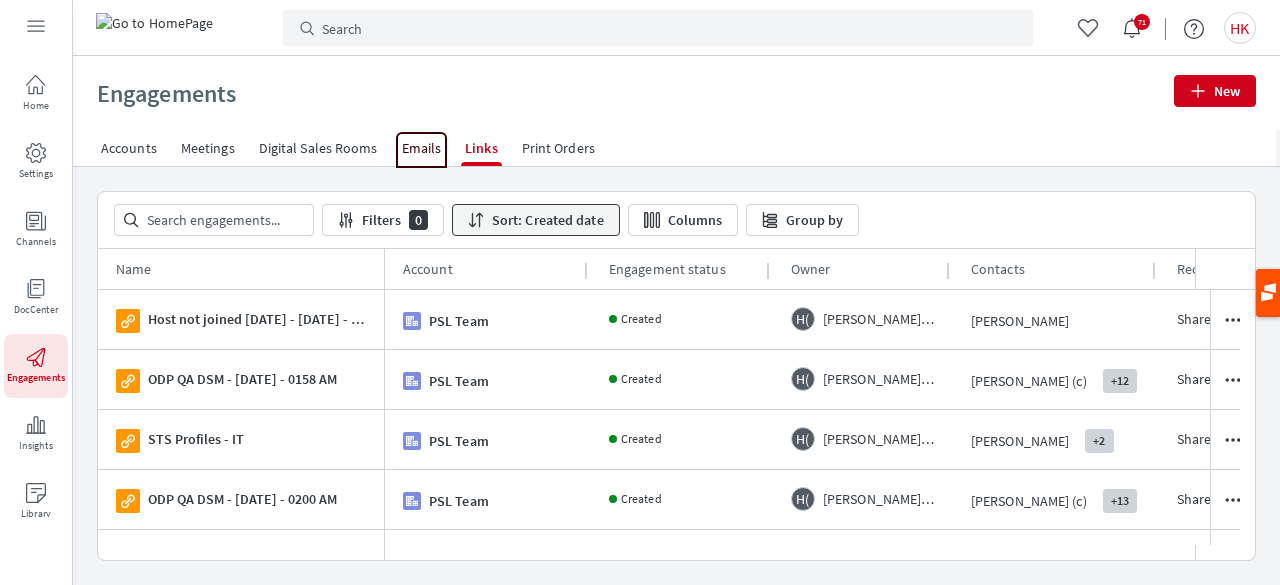 click on "Emails" at bounding box center [422, 148] 